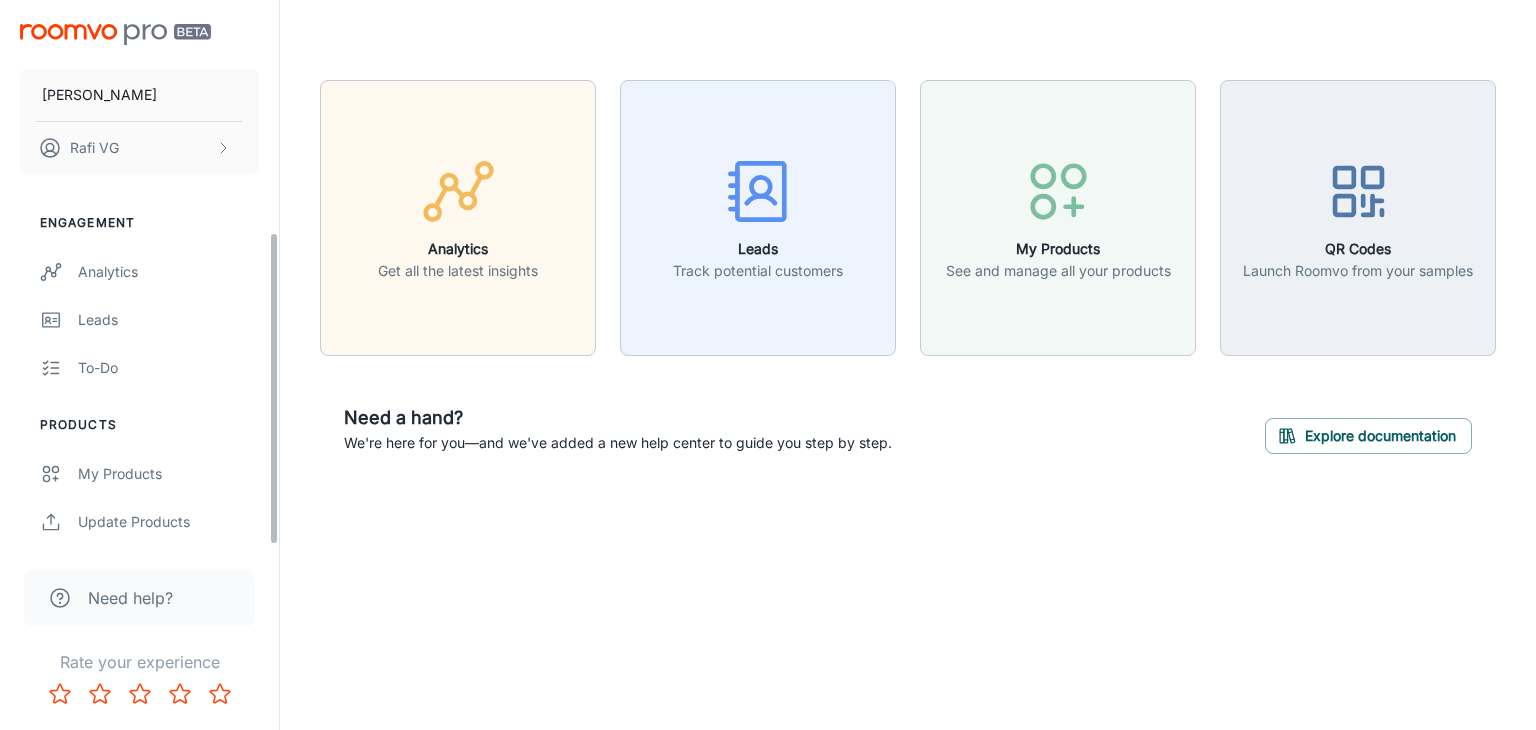 scroll, scrollTop: 0, scrollLeft: 0, axis: both 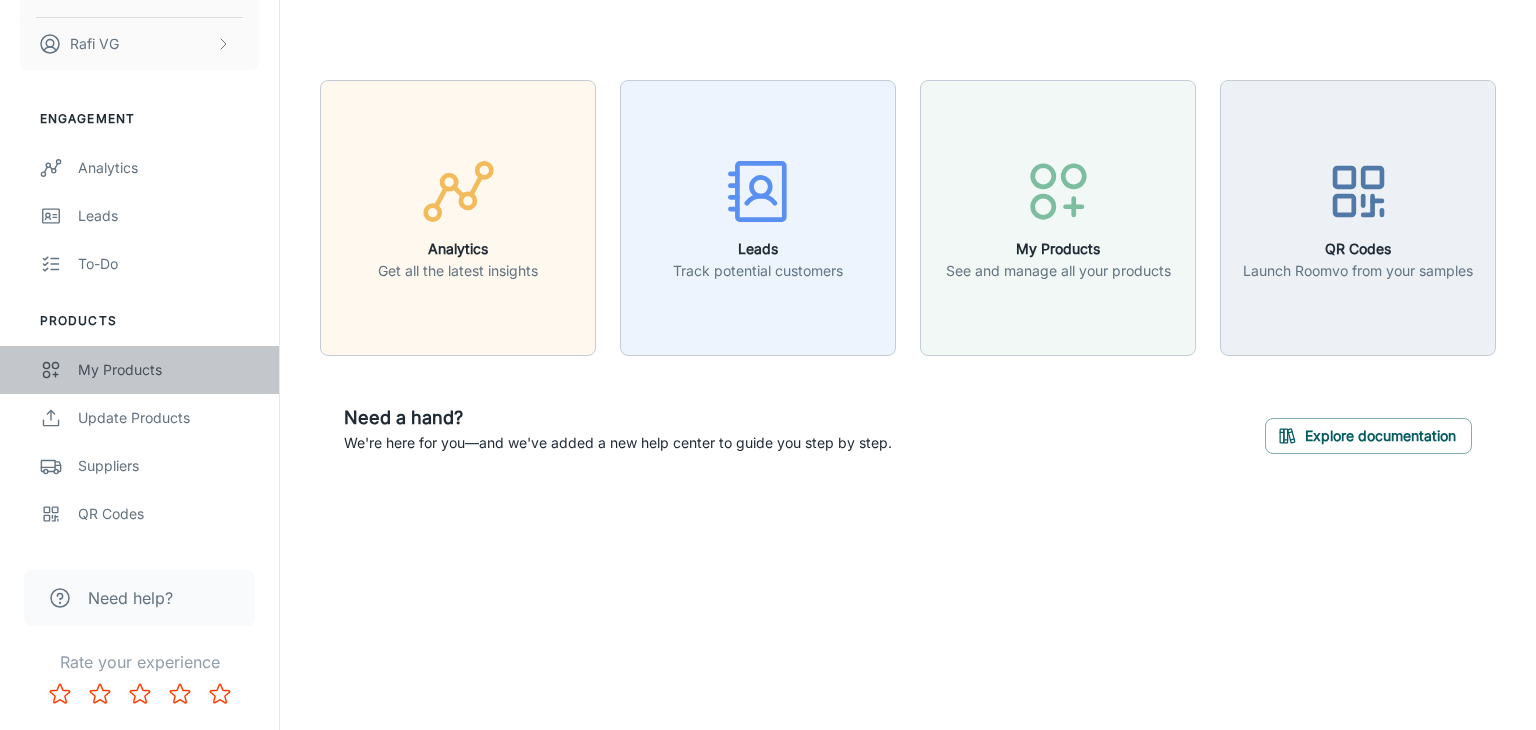 click on "My Products" at bounding box center (168, 370) 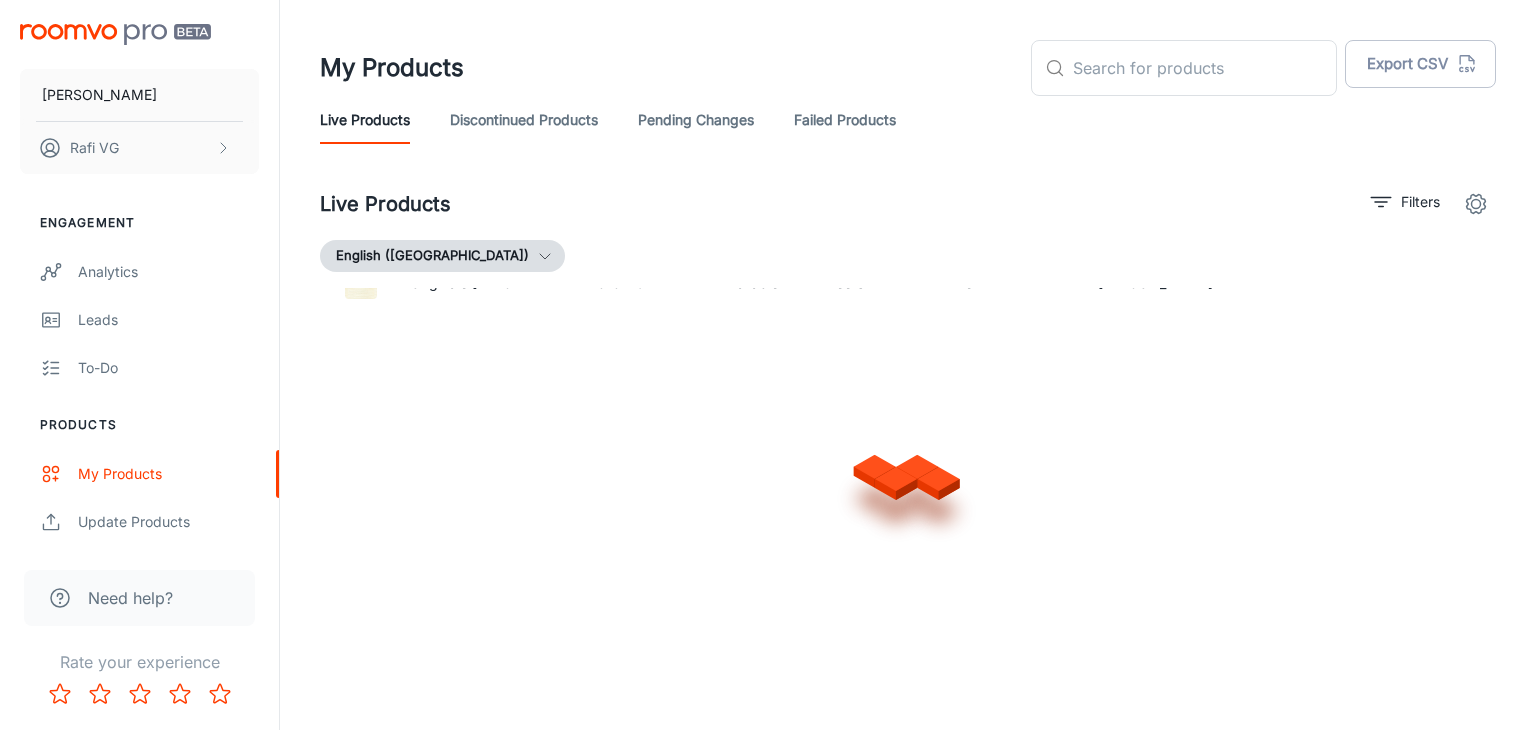 scroll, scrollTop: 3954, scrollLeft: 0, axis: vertical 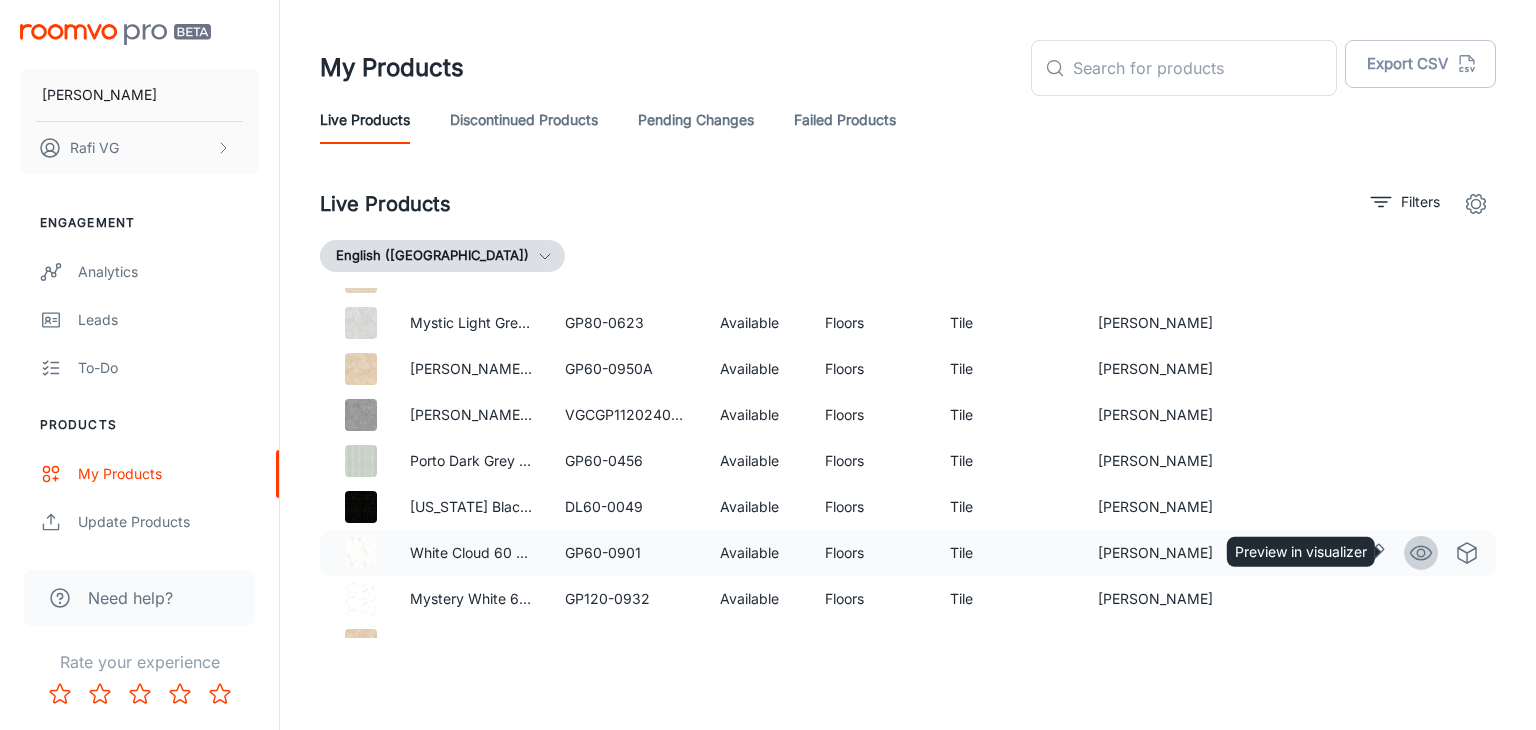 click 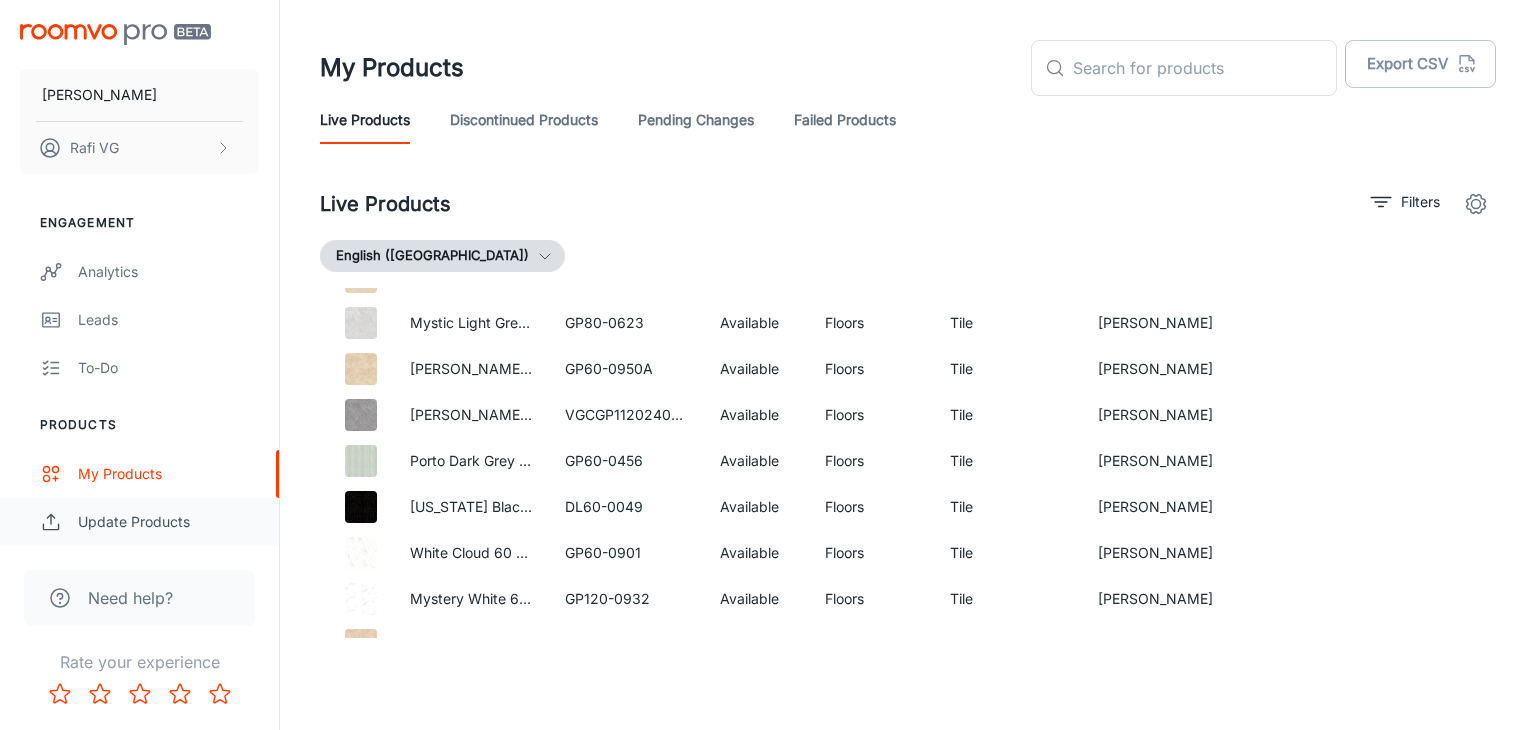 click on "Update Products" at bounding box center [168, 522] 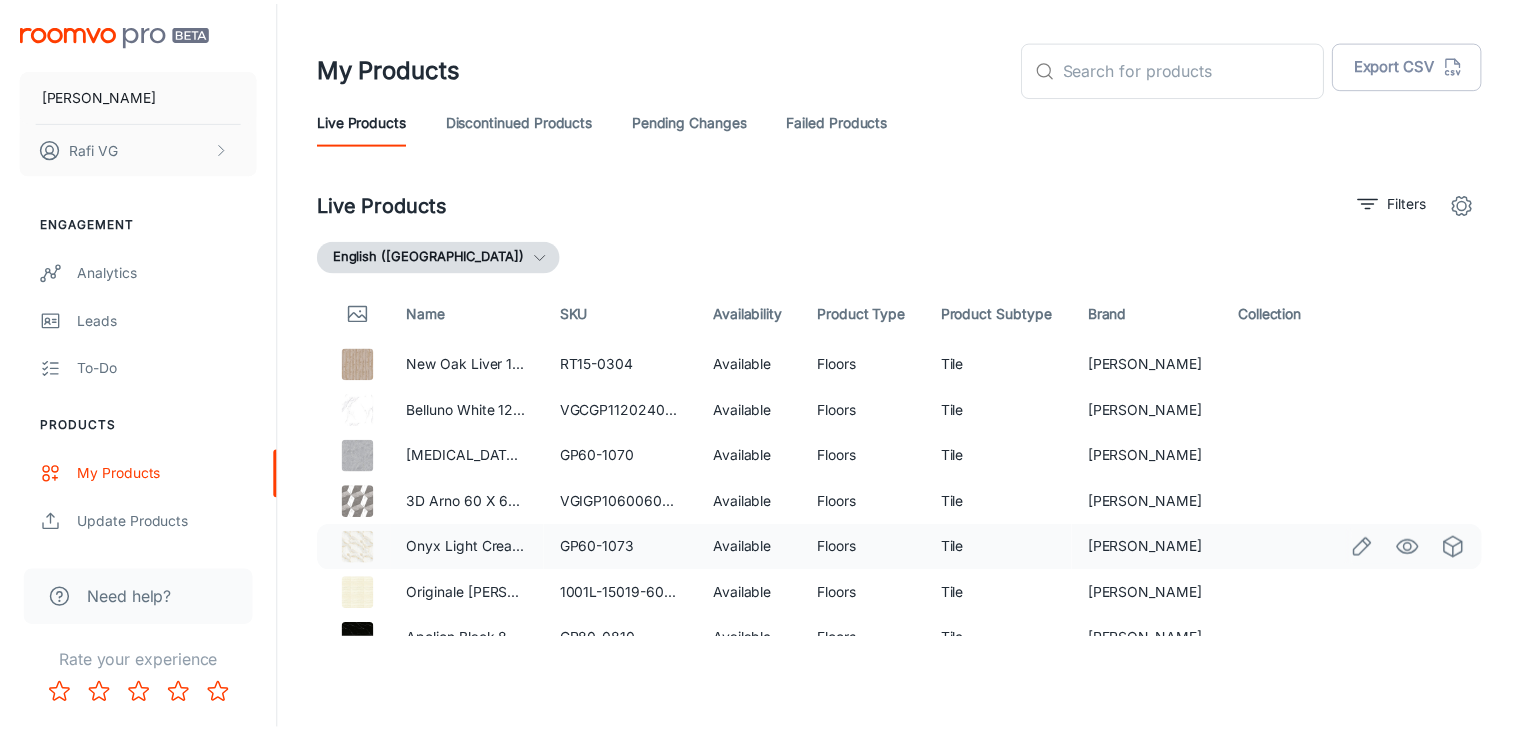 scroll, scrollTop: 0, scrollLeft: 0, axis: both 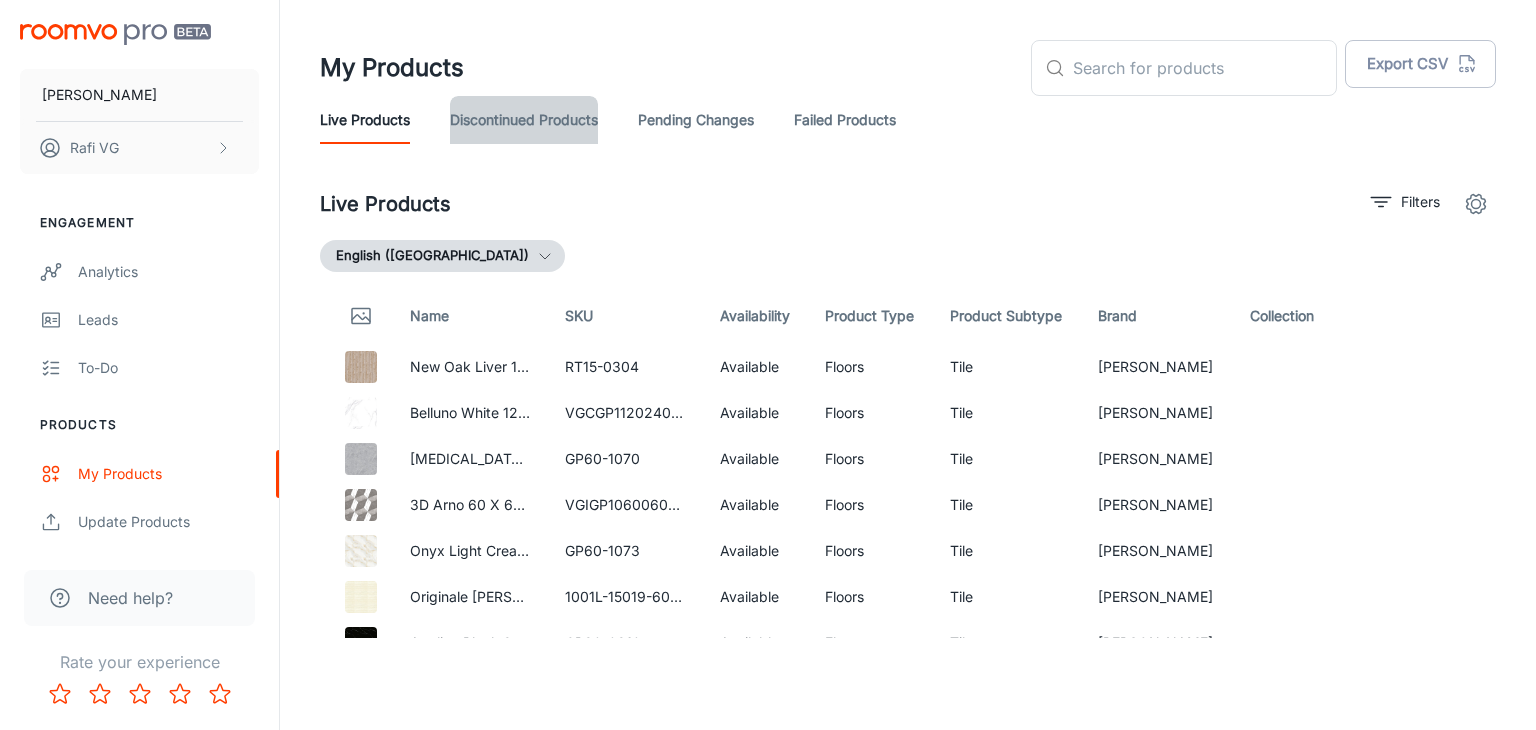 click on "Discontinued Products" at bounding box center (524, 120) 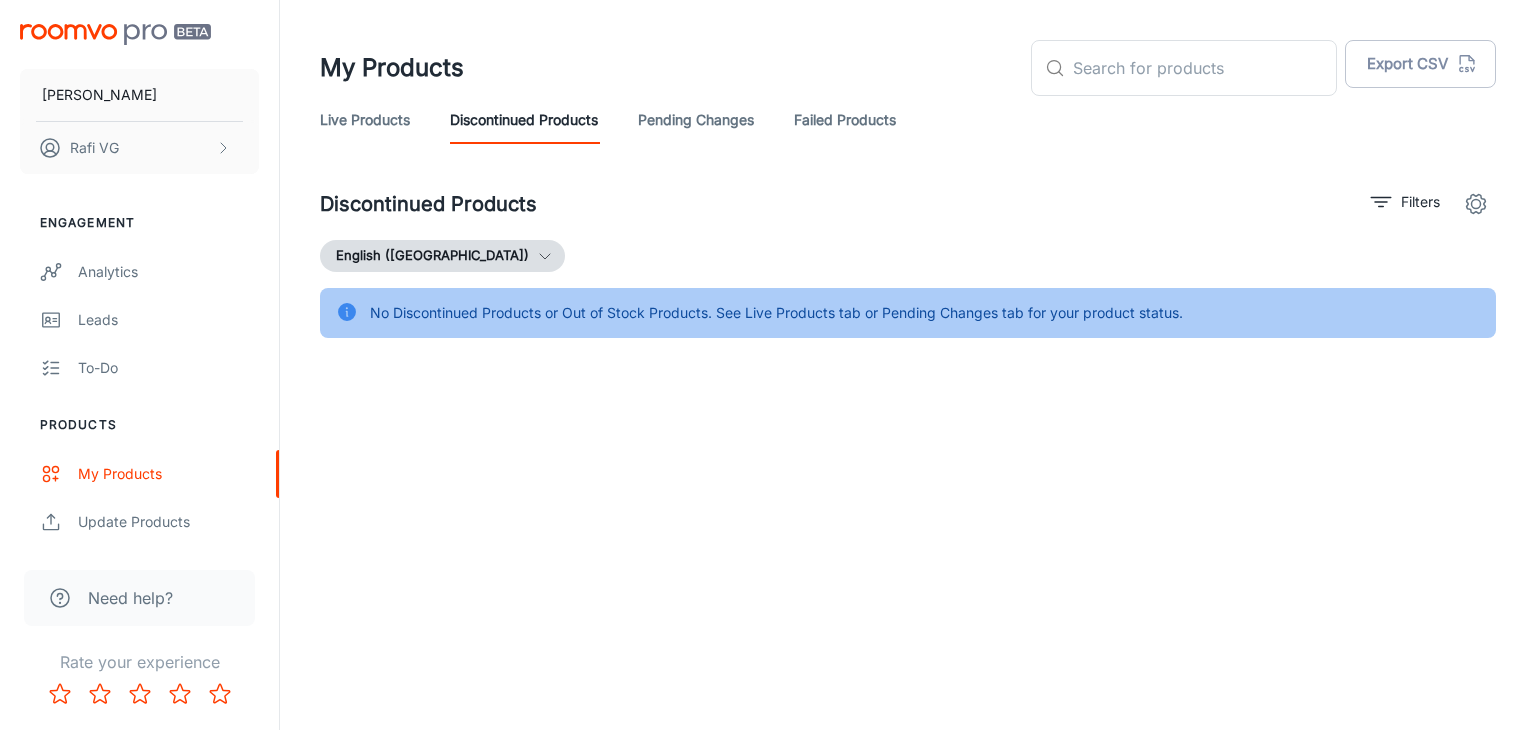 click on "Pending Changes" at bounding box center [696, 120] 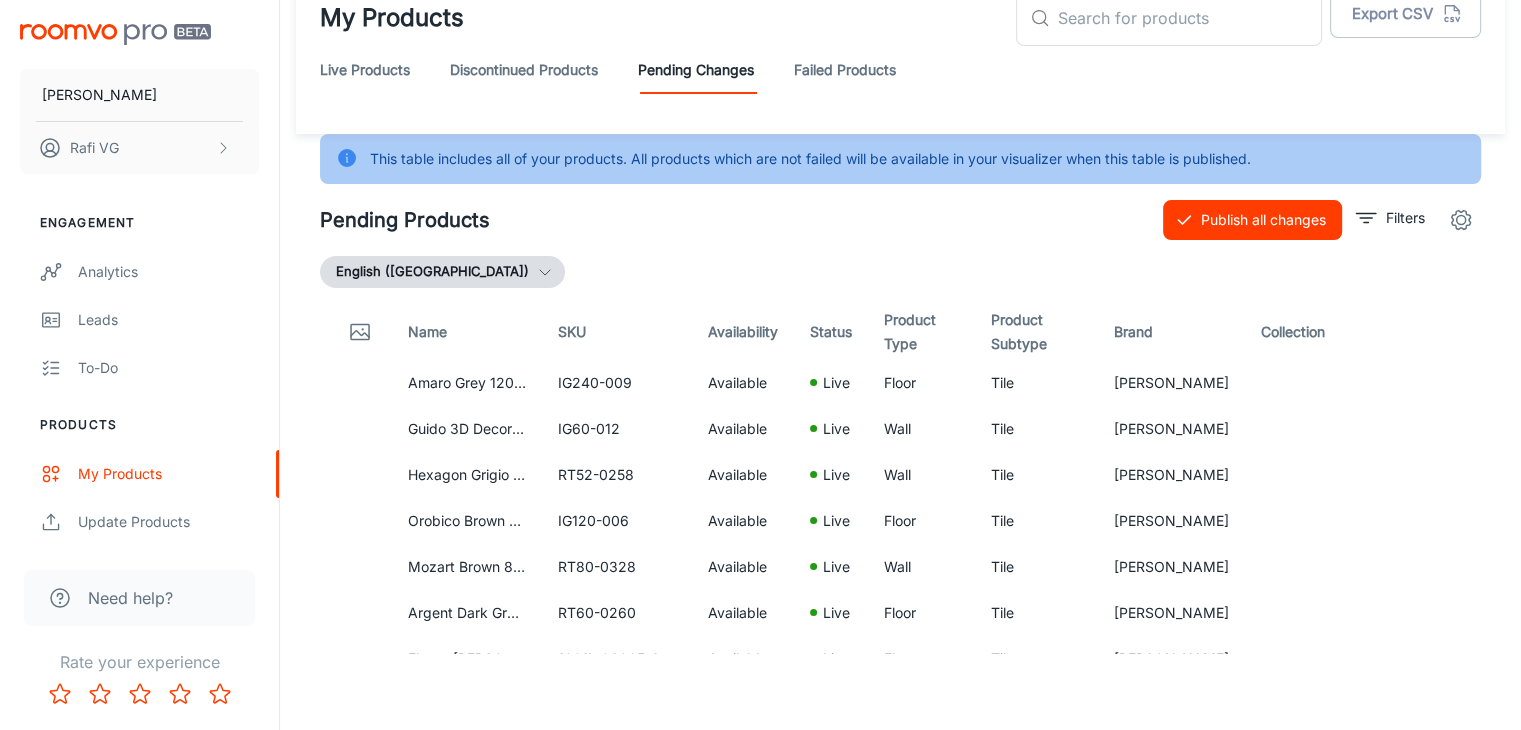 scroll, scrollTop: 53, scrollLeft: 0, axis: vertical 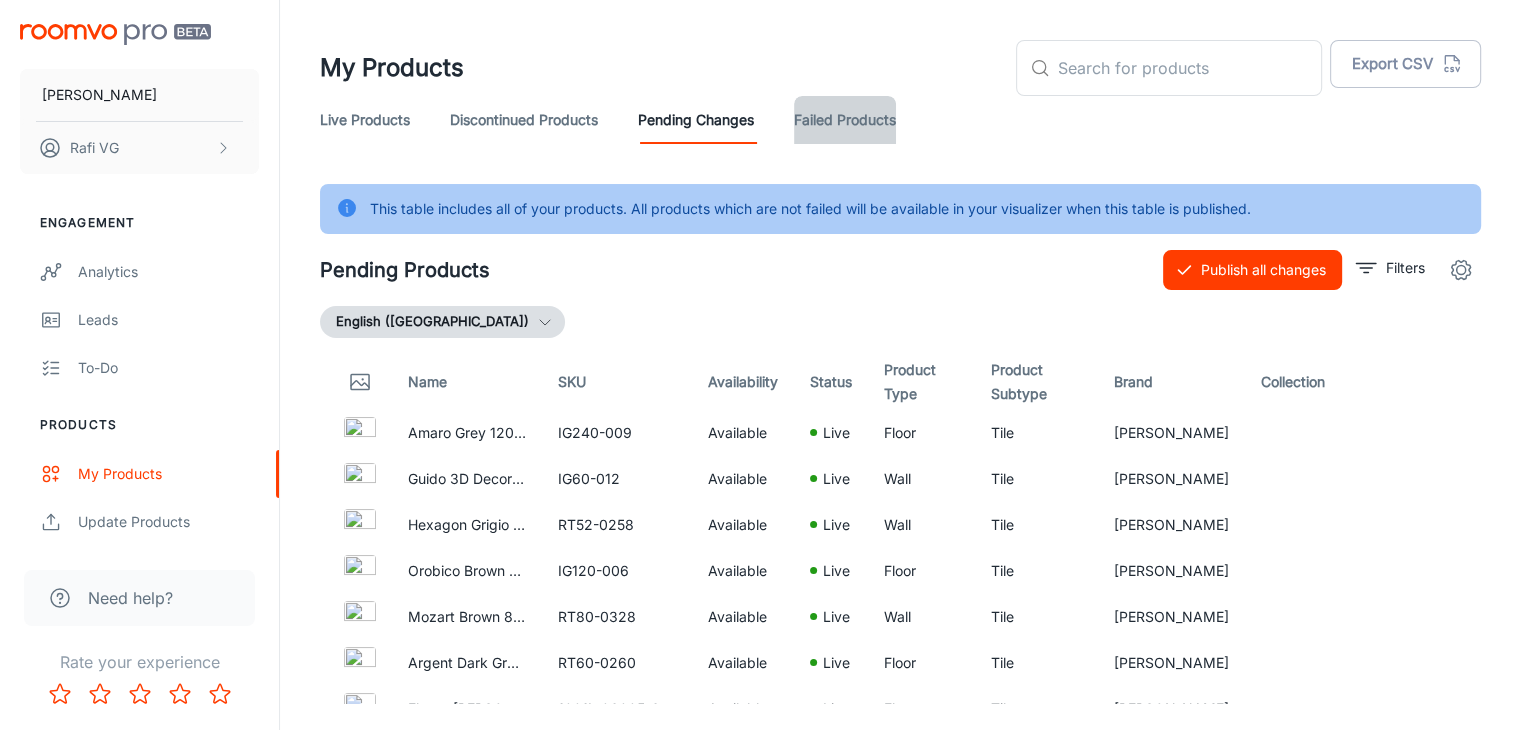 click on "Failed Products" at bounding box center [845, 120] 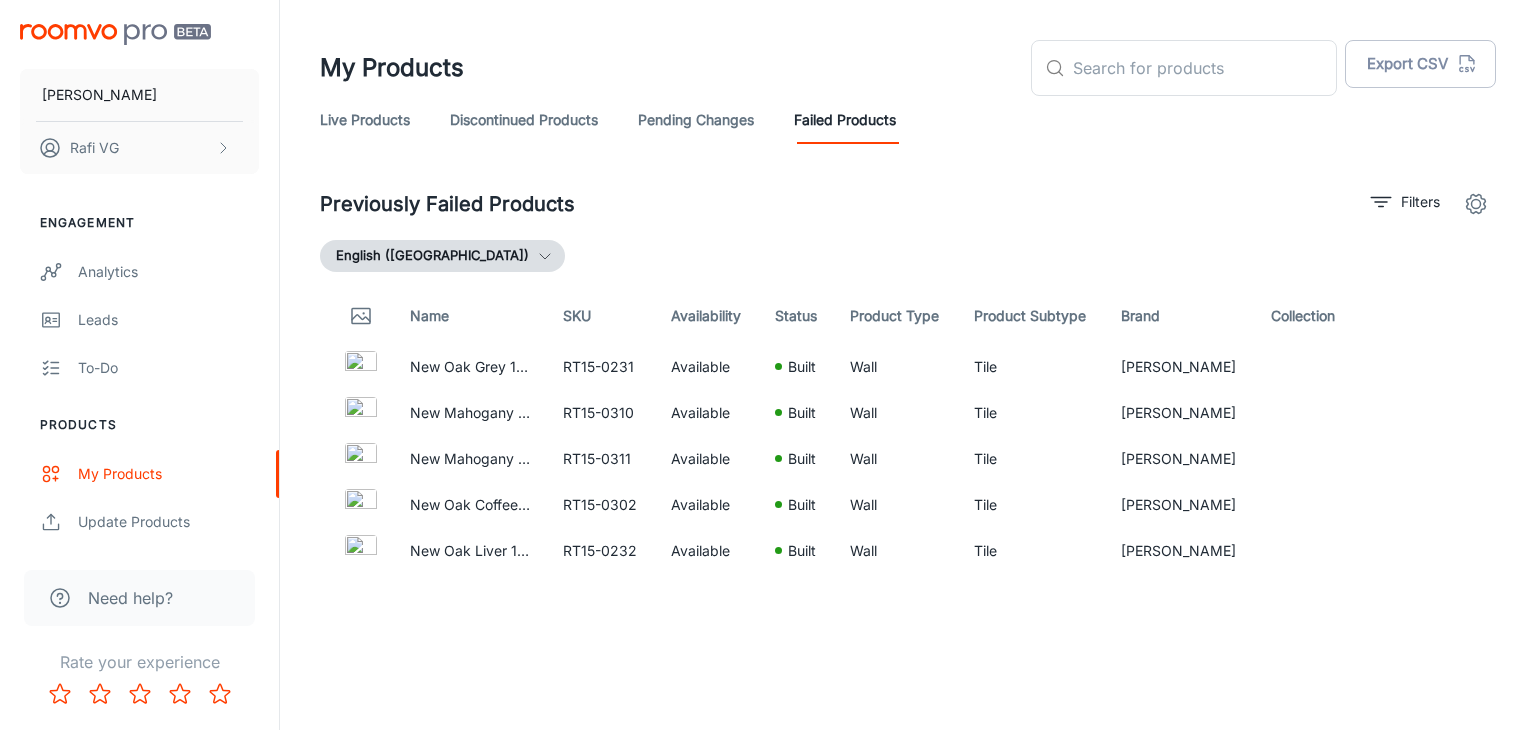 click on "Live Products" at bounding box center [365, 120] 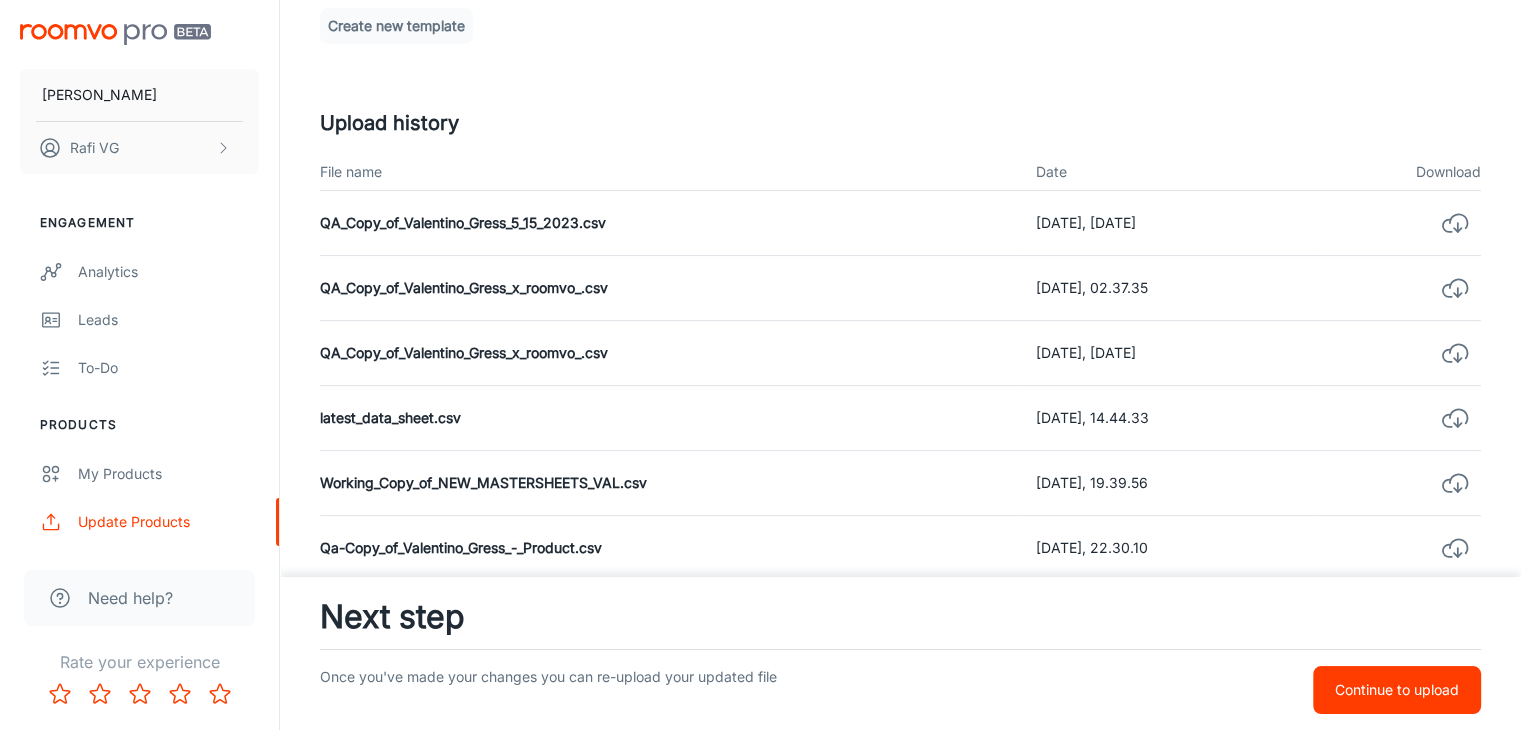 scroll, scrollTop: 393, scrollLeft: 0, axis: vertical 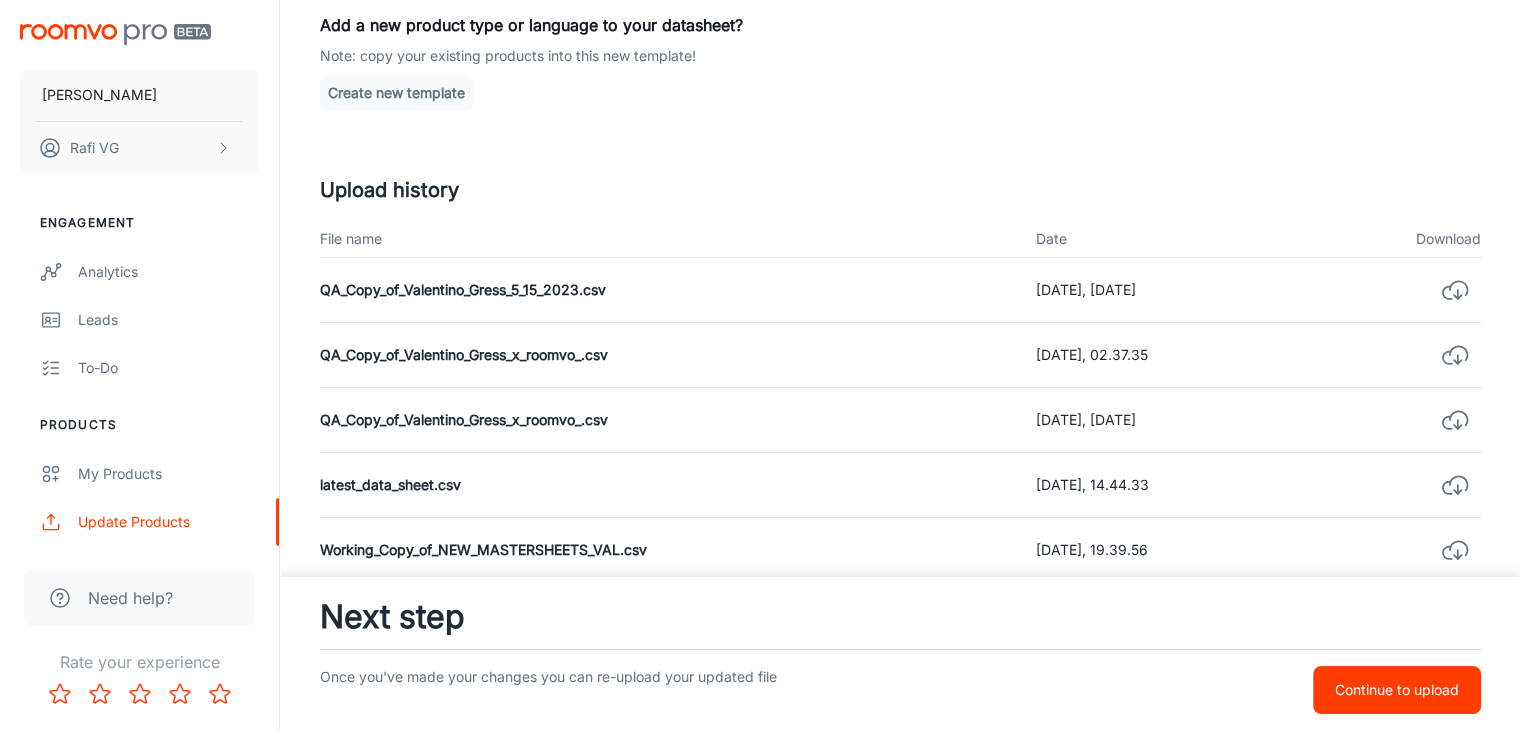 click on "Continue to upload" at bounding box center [1397, 690] 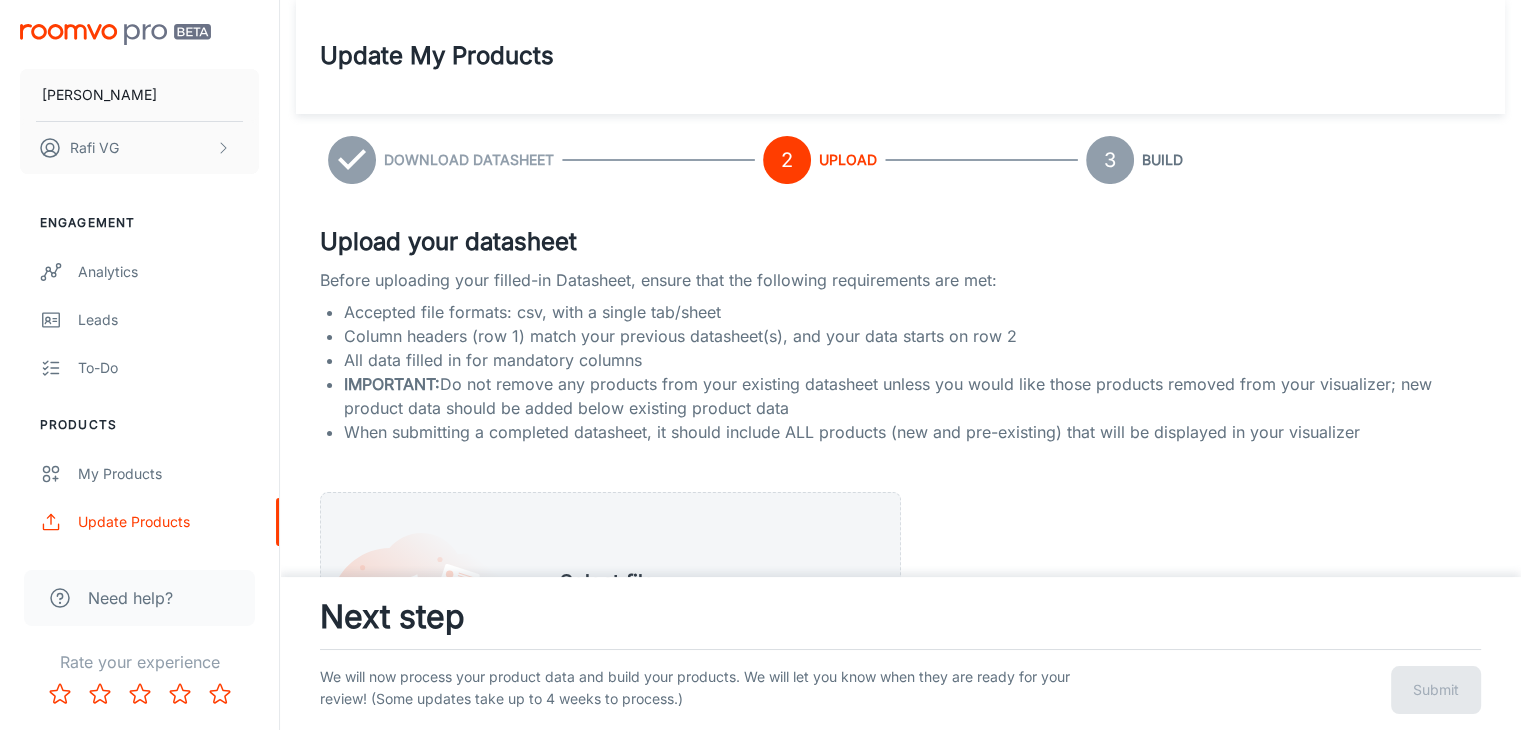 scroll, scrollTop: 0, scrollLeft: 0, axis: both 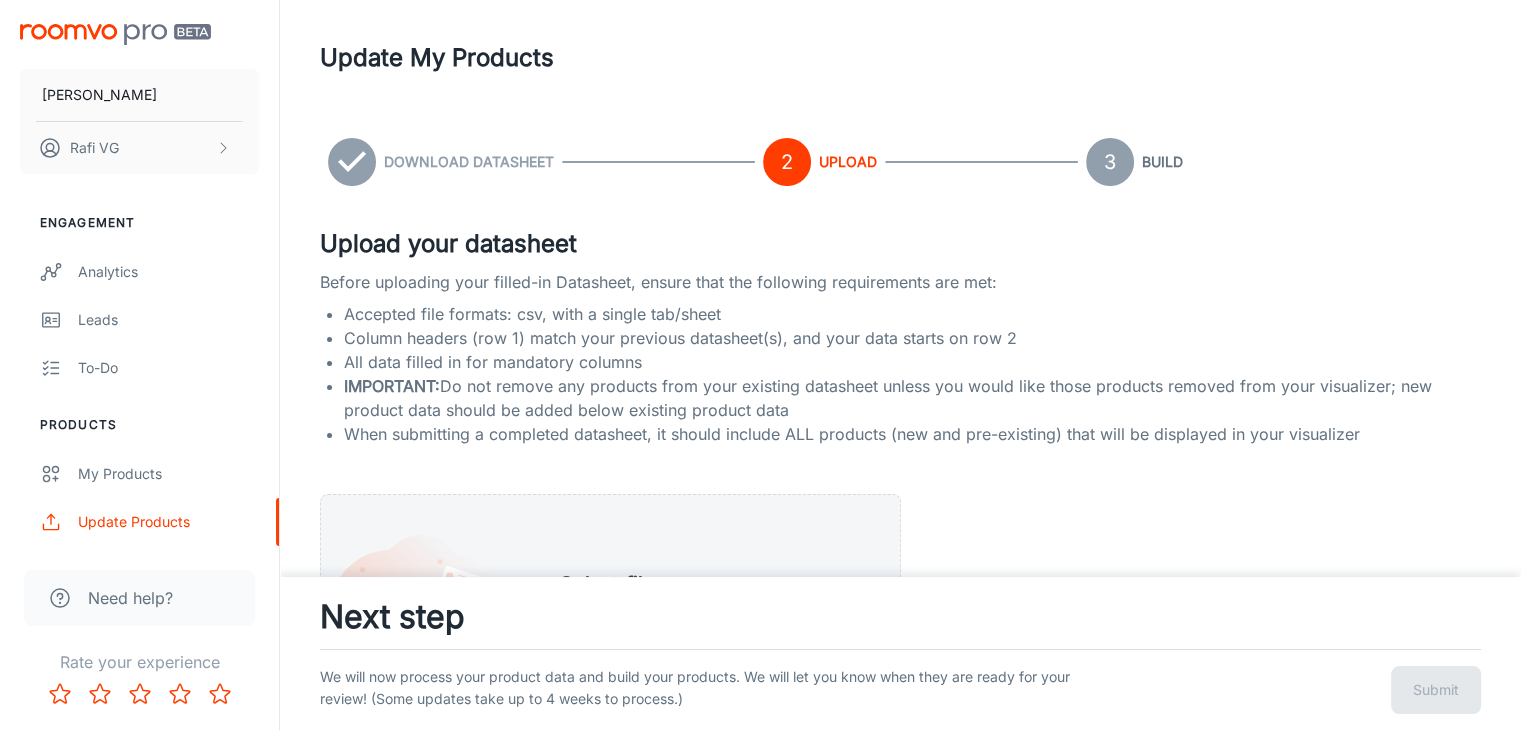 click 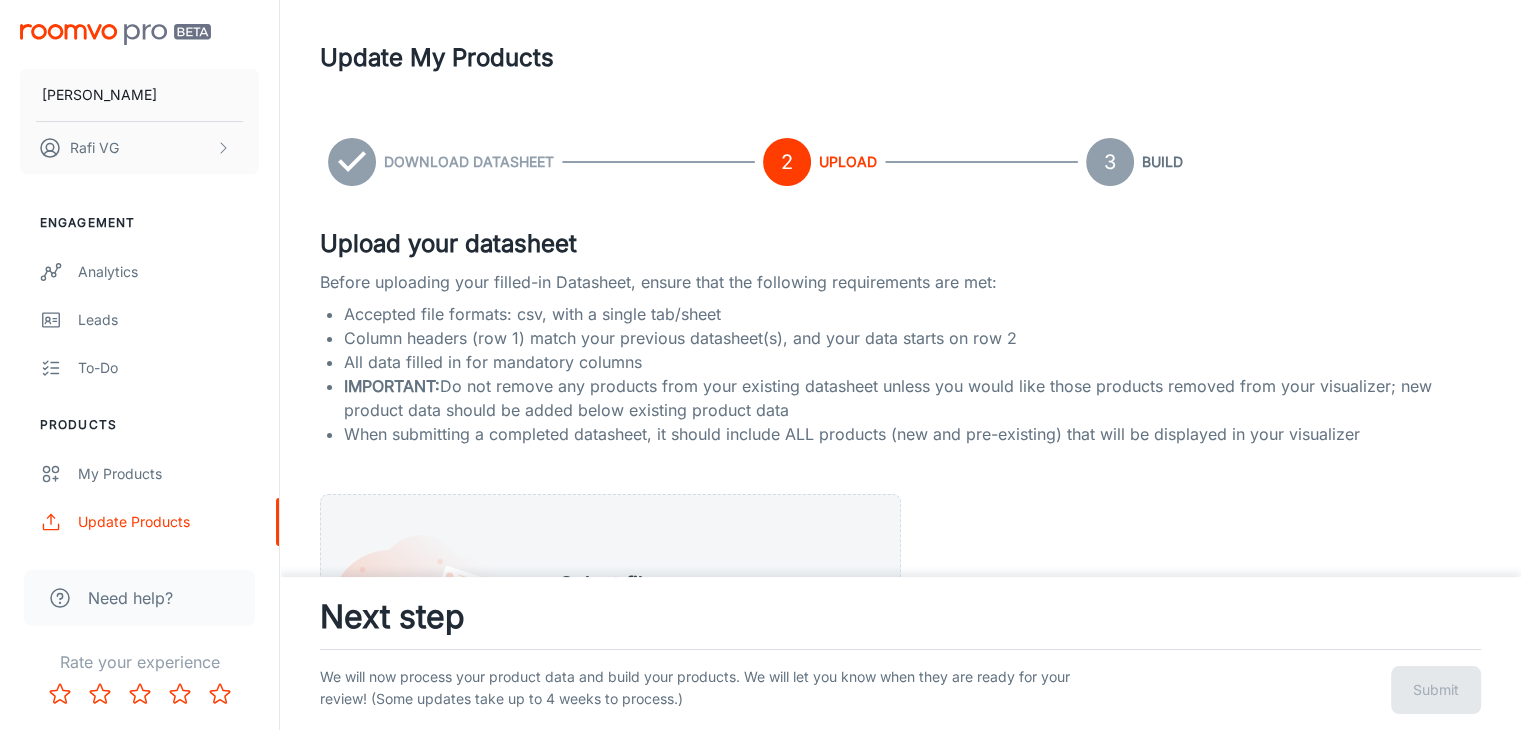 drag, startPoint x: 683, startPoint y: 330, endPoint x: 664, endPoint y: 308, distance: 29.068884 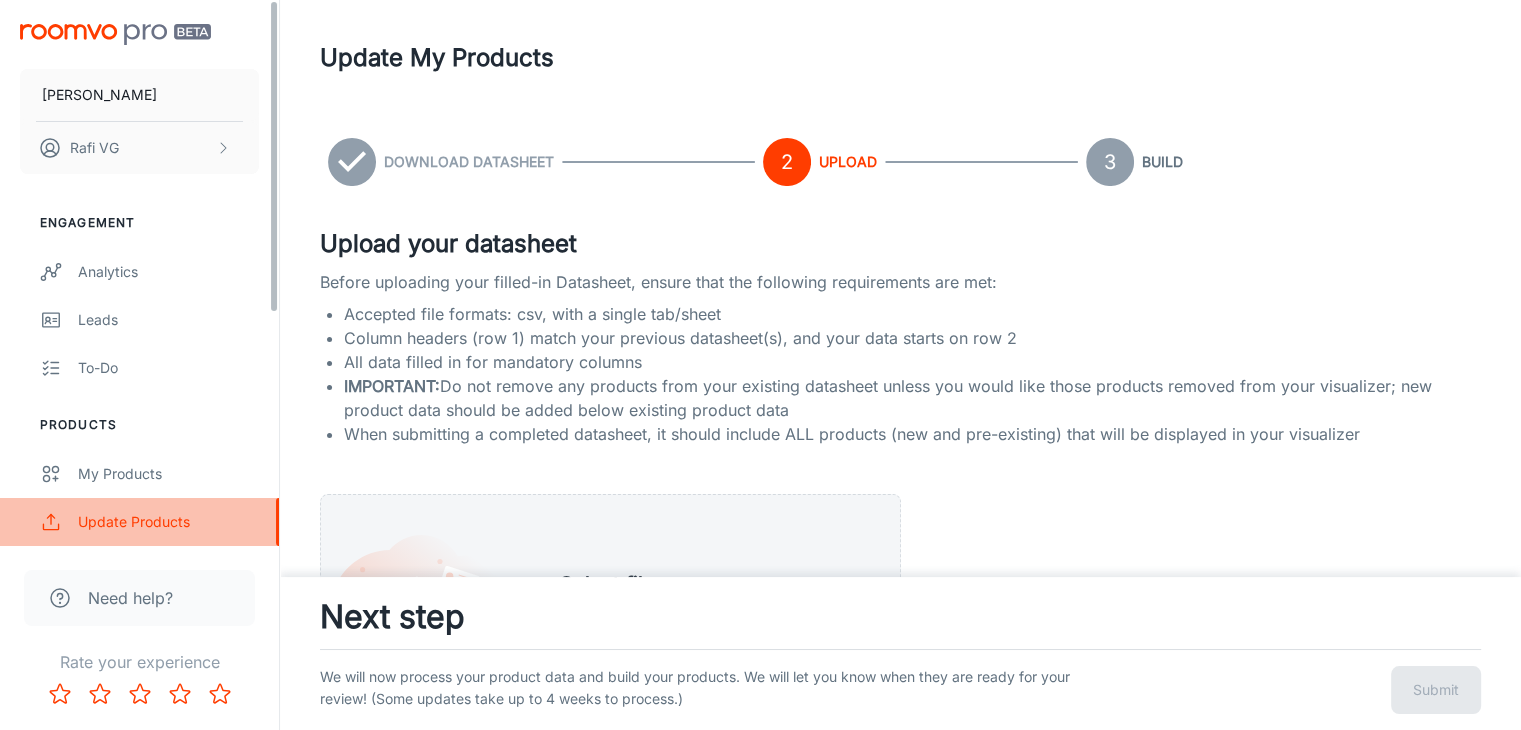click on "Update Products" at bounding box center [168, 522] 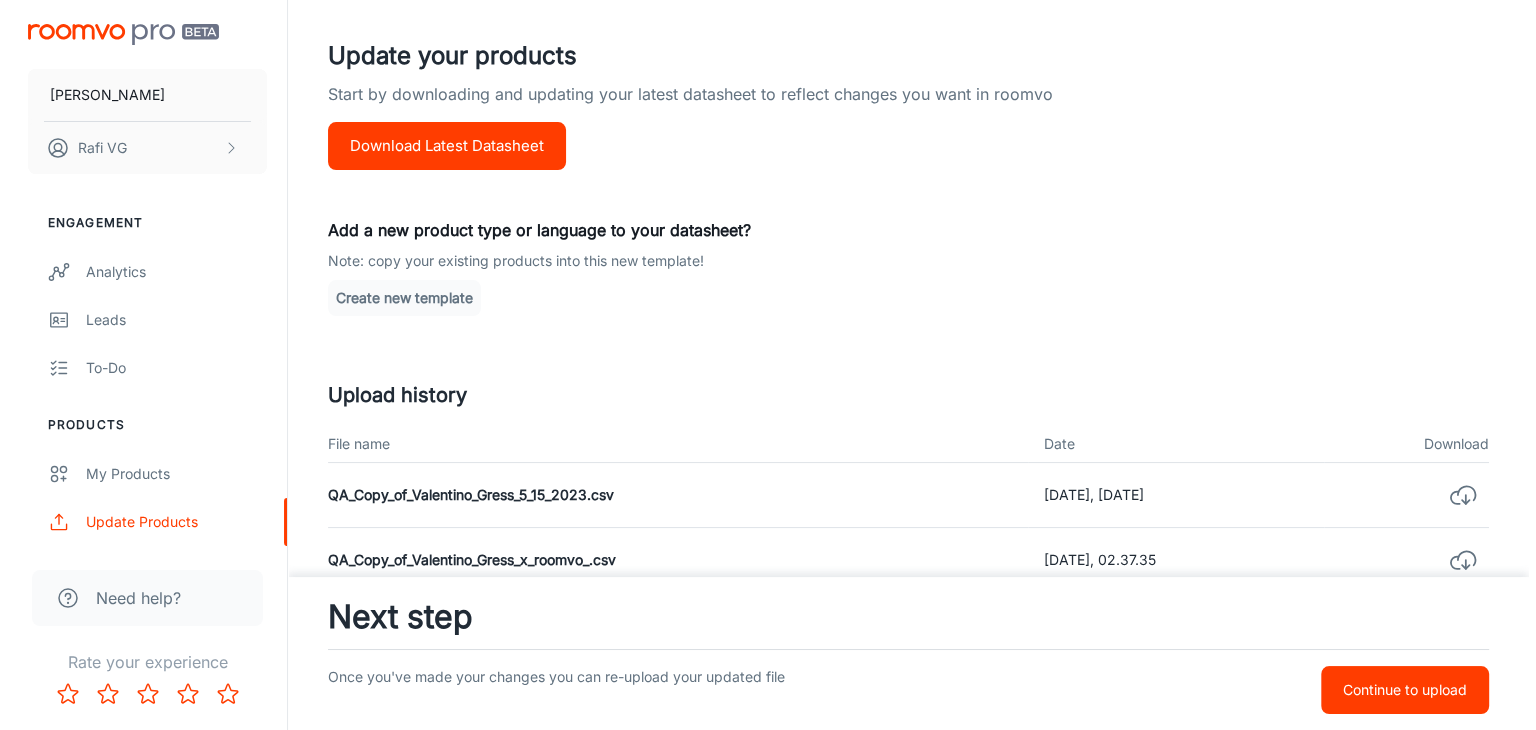 scroll, scrollTop: 200, scrollLeft: 0, axis: vertical 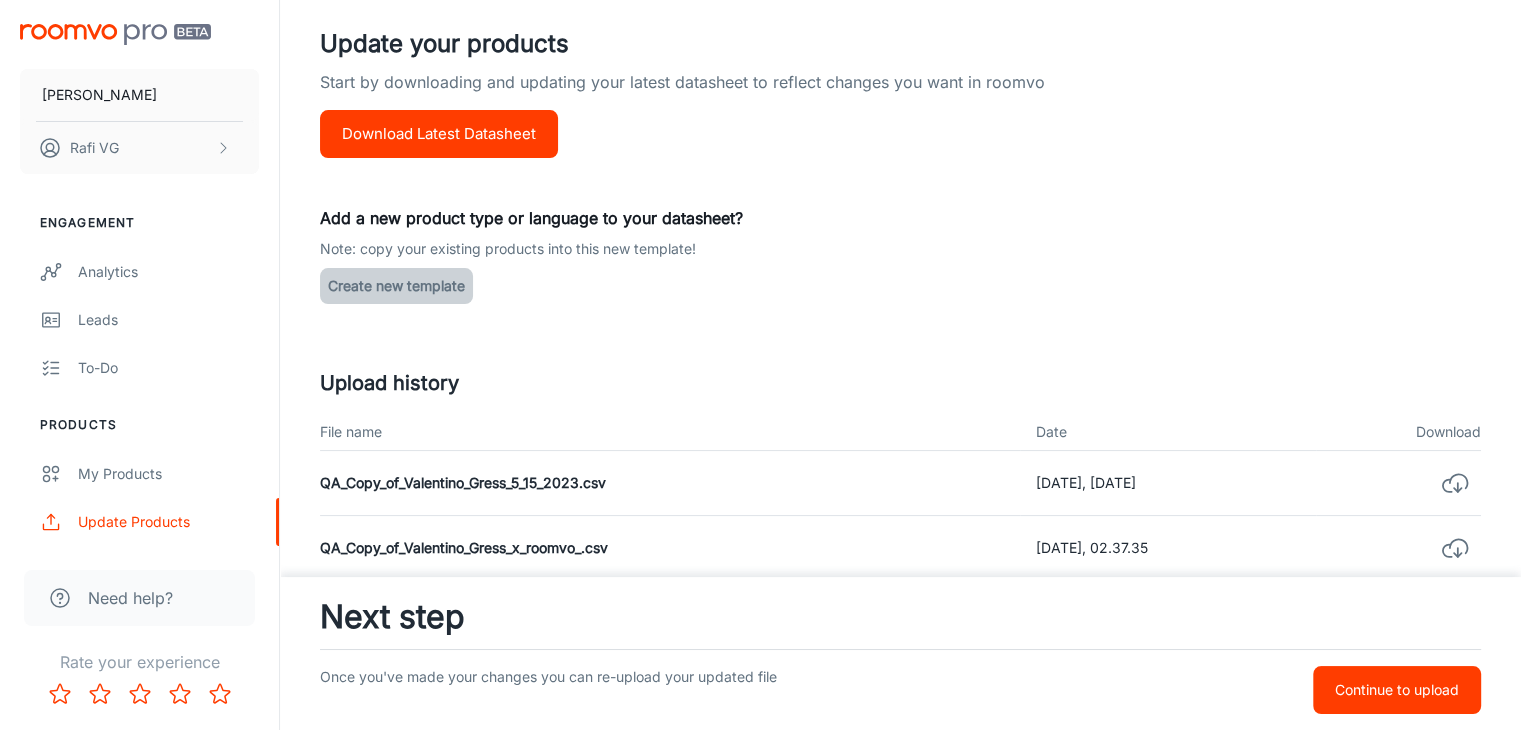 click on "Create new template" at bounding box center (396, 286) 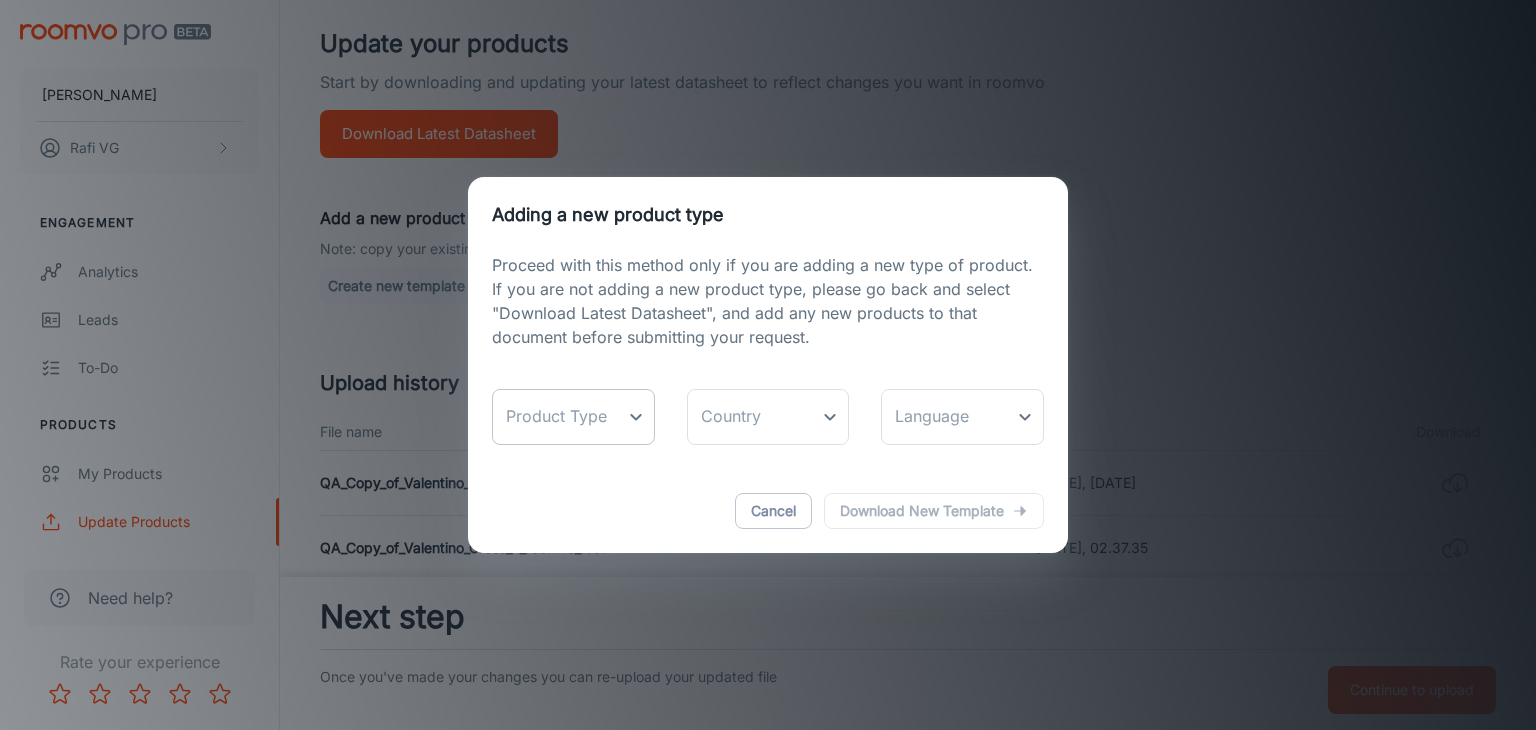 click on "Valentino Gress Rafi   VG Engagement Analytics Leads To-do Products My Products Update Products Suppliers QR Codes Configure Rooms My Rooms Designer Rooms Custom Rooms Branding Texts Platform Management User Administration Need help? Rate your experience Update My Products 1 Download Datasheet 2 Upload 3 Build Update your products Start by downloading and updating your latest datasheet to reflect changes you want in roomvo Download Latest Datasheet Add a new product type or language to your datasheet? Note: copy your existing products into this new template! Create new template Upload history File name Date Download QA_Copy_of_Valentino_Gress_5_15_2023.csv 15/05/2023, 23.07.43 QA_Copy_of_Valentino_Gress_x_roomvo_.csv 11/05/2023, 02.37.35 QA_Copy_of_Valentino_Gress_x_roomvo_.csv 11/05/2023, 01.23.24 latest_data_sheet.csv 23/01/2023, 14.44.33 Working_Copy_of_NEW_MASTERSHEETS_VAL.csv 15/12/2022, 19.39.56 Qa-Copy_of_Valentino_Gress_-_Product.csv 24/10/2022, 22.30.10 Next step Continue to upload Product Type ​" at bounding box center (768, 165) 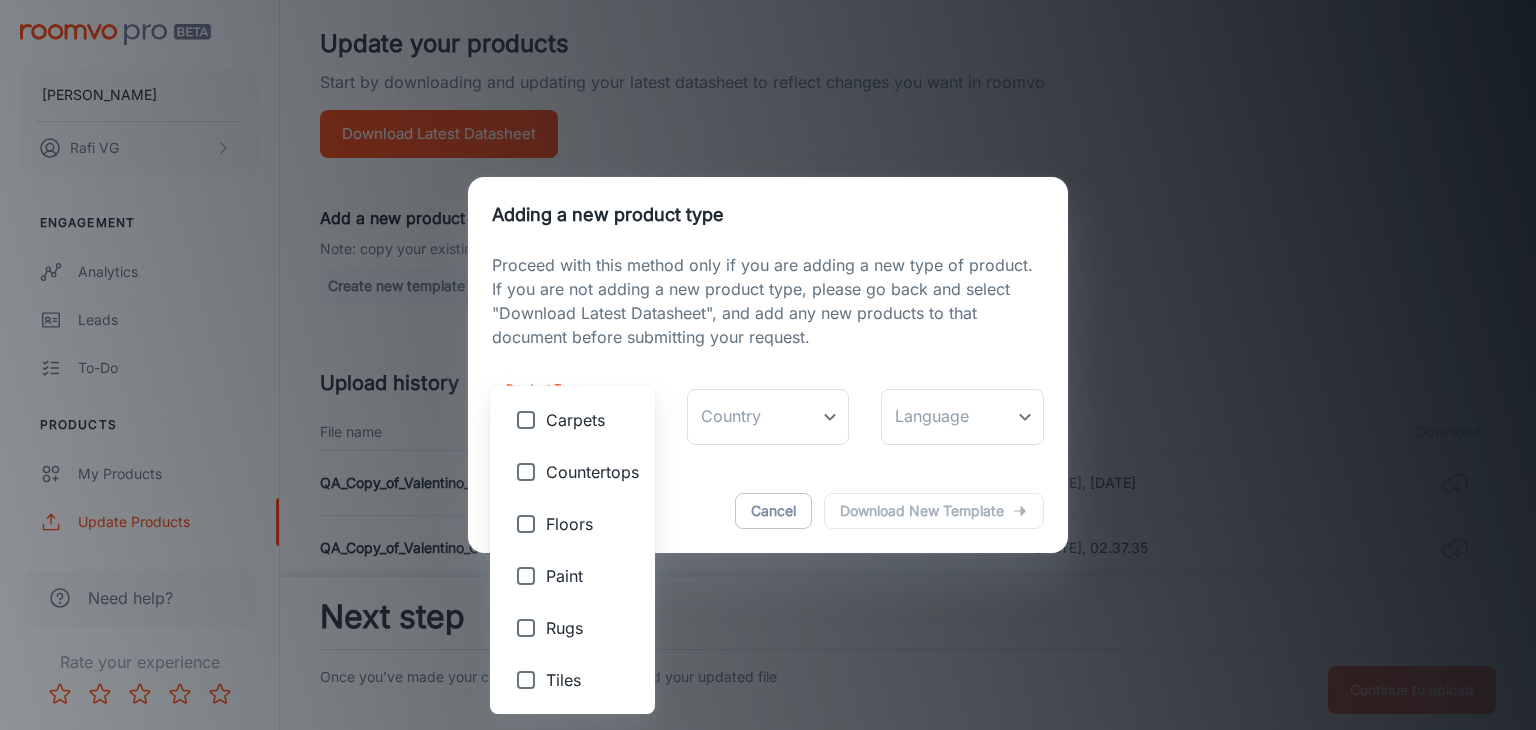 click on "Floors" at bounding box center (592, 524) 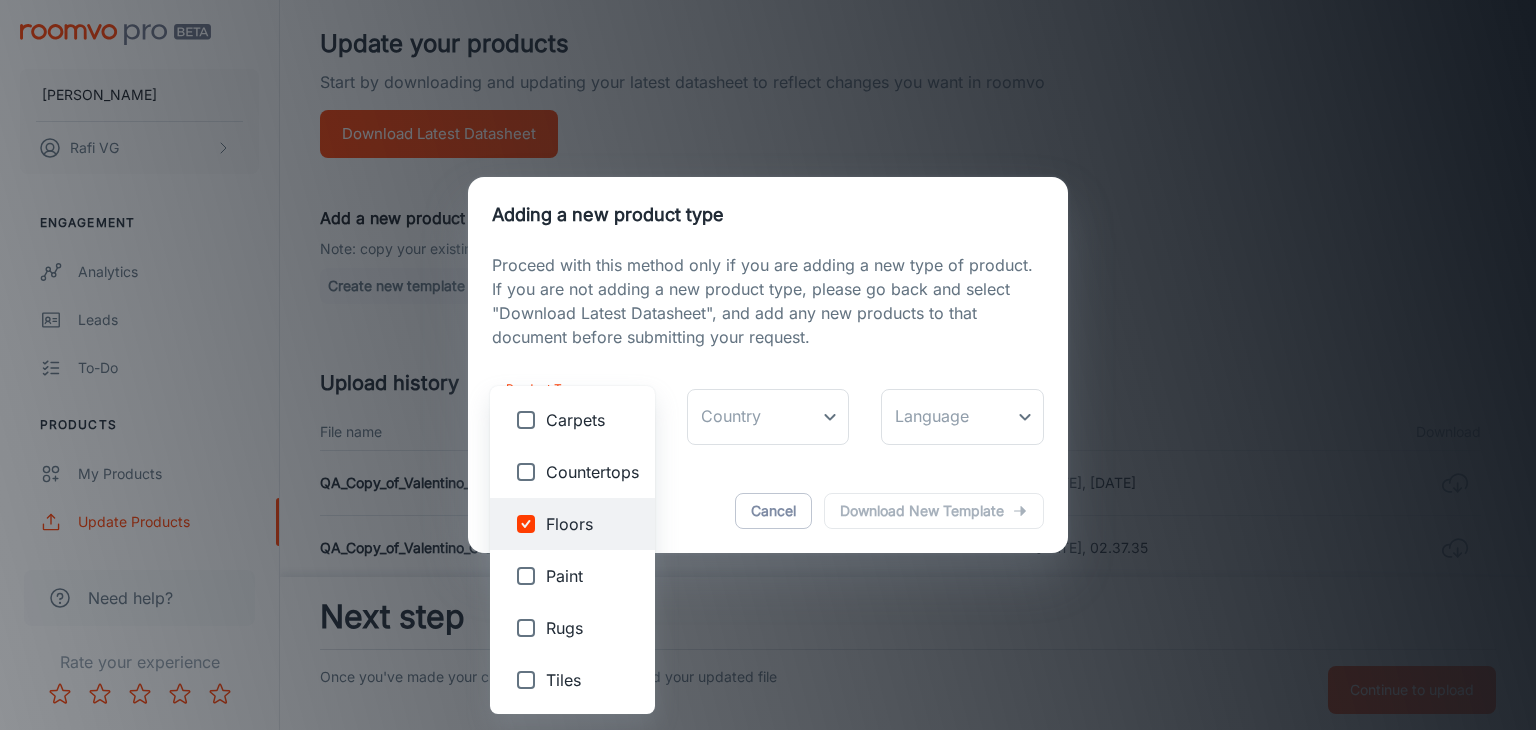 click at bounding box center (768, 365) 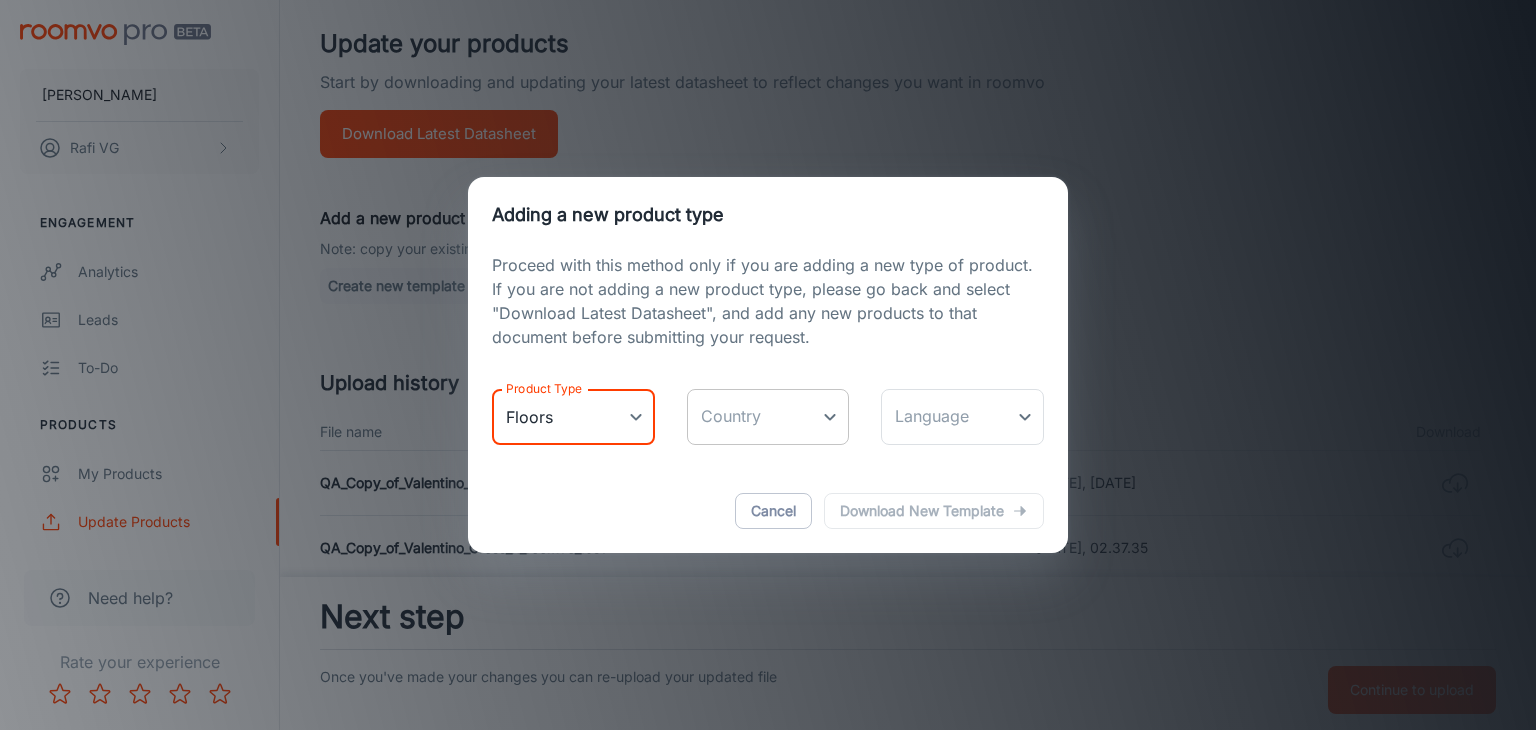 click on "Valentino Gress Rafi   VG Engagement Analytics Leads To-do Products My Products Update Products Suppliers QR Codes Configure Rooms My Rooms Designer Rooms Custom Rooms Branding Texts Platform Management User Administration Need help? Rate your experience Update My Products 1 Download Datasheet 2 Upload 3 Build Update your products Start by downloading and updating your latest datasheet to reflect changes you want in roomvo Download Latest Datasheet Add a new product type or language to your datasheet? Note: copy your existing products into this new template! Create new template Upload history File name Date Download QA_Copy_of_Valentino_Gress_5_15_2023.csv 15/05/2023, 23.07.43 QA_Copy_of_Valentino_Gress_x_roomvo_.csv 11/05/2023, 02.37.35 QA_Copy_of_Valentino_Gress_x_roomvo_.csv 11/05/2023, 01.23.24 latest_data_sheet.csv 23/01/2023, 14.44.33 Working_Copy_of_NEW_MASTERSHEETS_VAL.csv 15/12/2022, 19.39.56 Qa-Copy_of_Valentino_Gress_-_Product.csv 24/10/2022, 22.30.10 Next step Continue to upload Product Type ​" at bounding box center (768, 165) 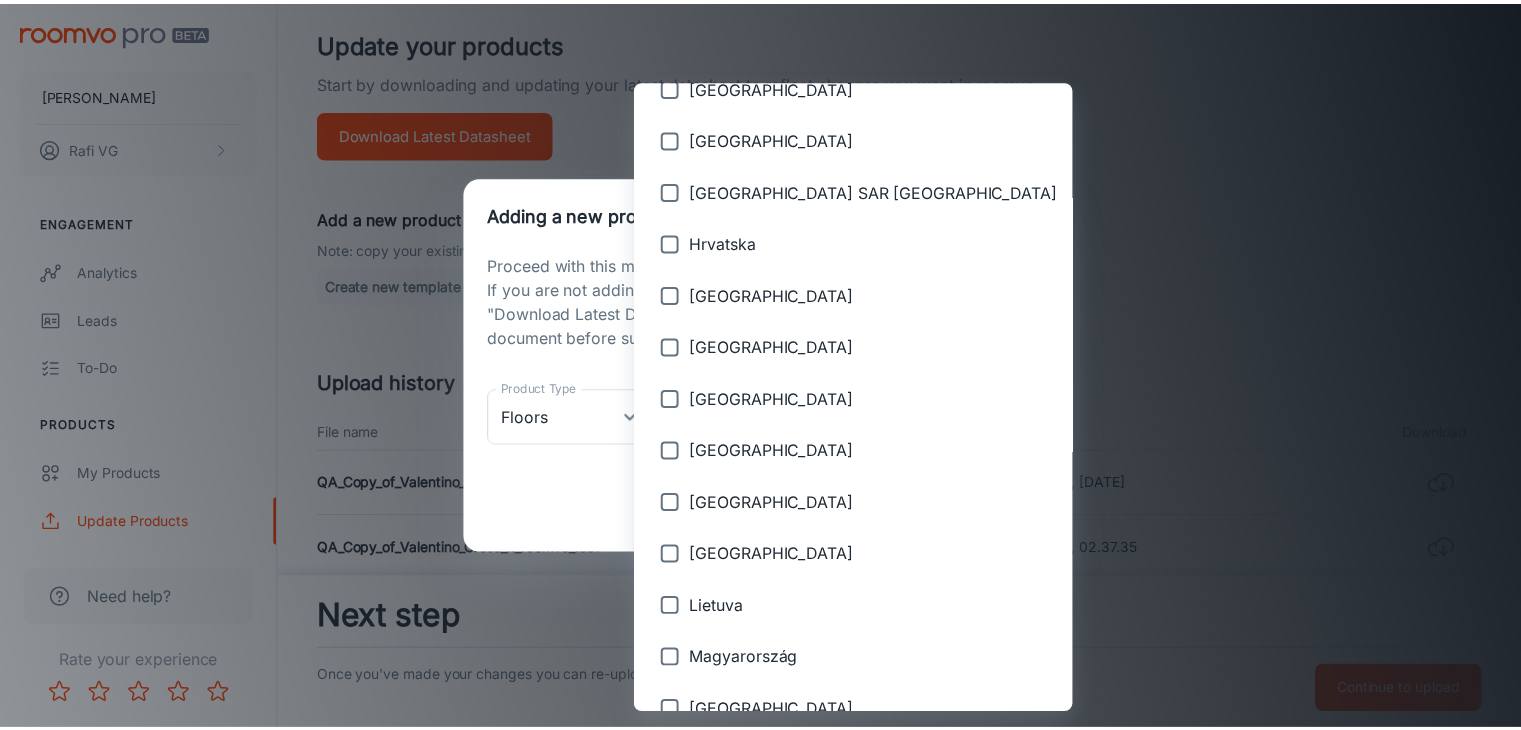 scroll, scrollTop: 900, scrollLeft: 0, axis: vertical 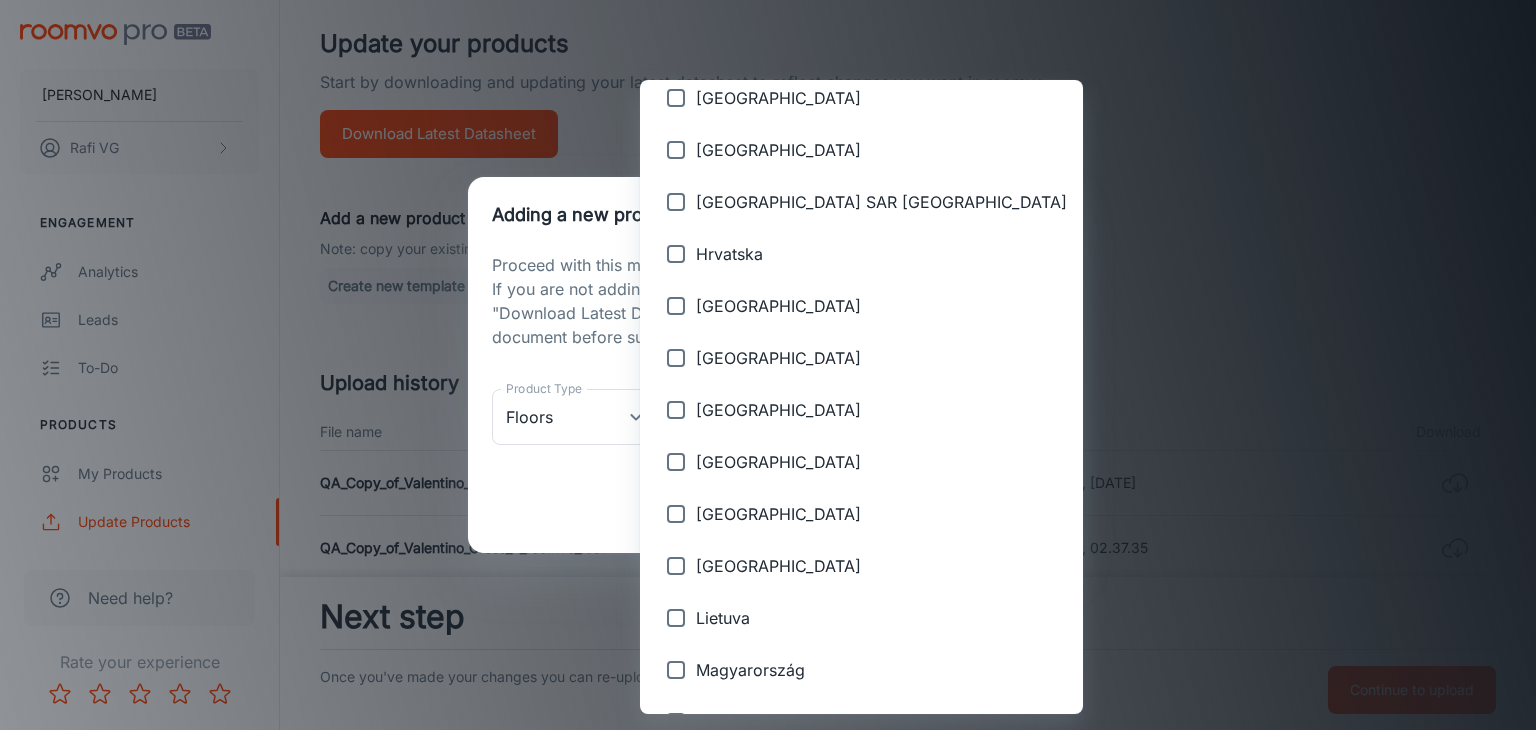 click on "Indonesia" at bounding box center (881, 410) 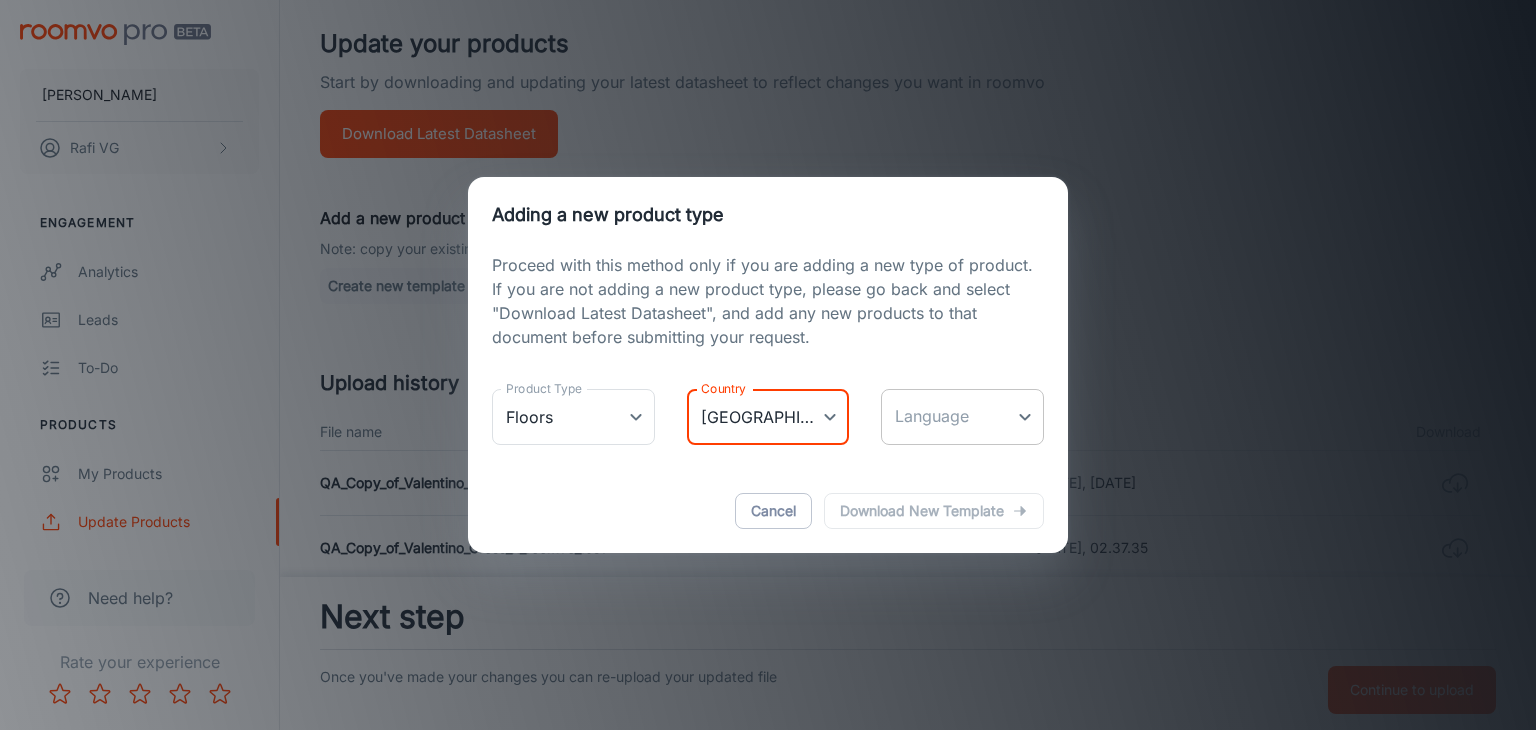 click on "Valentino Gress Rafi   VG Engagement Analytics Leads To-do Products My Products Update Products Suppliers QR Codes Configure Rooms My Rooms Designer Rooms Custom Rooms Branding Texts Platform Management User Administration Need help? Rate your experience Update My Products 1 Download Datasheet 2 Upload 3 Build Update your products Start by downloading and updating your latest datasheet to reflect changes you want in roomvo Download Latest Datasheet Add a new product type or language to your datasheet? Note: copy your existing products into this new template! Create new template Upload history File name Date Download QA_Copy_of_Valentino_Gress_5_15_2023.csv 15/05/2023, 23.07.43 QA_Copy_of_Valentino_Gress_x_roomvo_.csv 11/05/2023, 02.37.35 QA_Copy_of_Valentino_Gress_x_roomvo_.csv 11/05/2023, 01.23.24 latest_data_sheet.csv 23/01/2023, 14.44.33 Working_Copy_of_NEW_MASTERSHEETS_VAL.csv 15/12/2022, 19.39.56 Qa-Copy_of_Valentino_Gress_-_Product.csv 24/10/2022, 22.30.10 Next step Continue to upload Product Type ​" at bounding box center [768, 165] 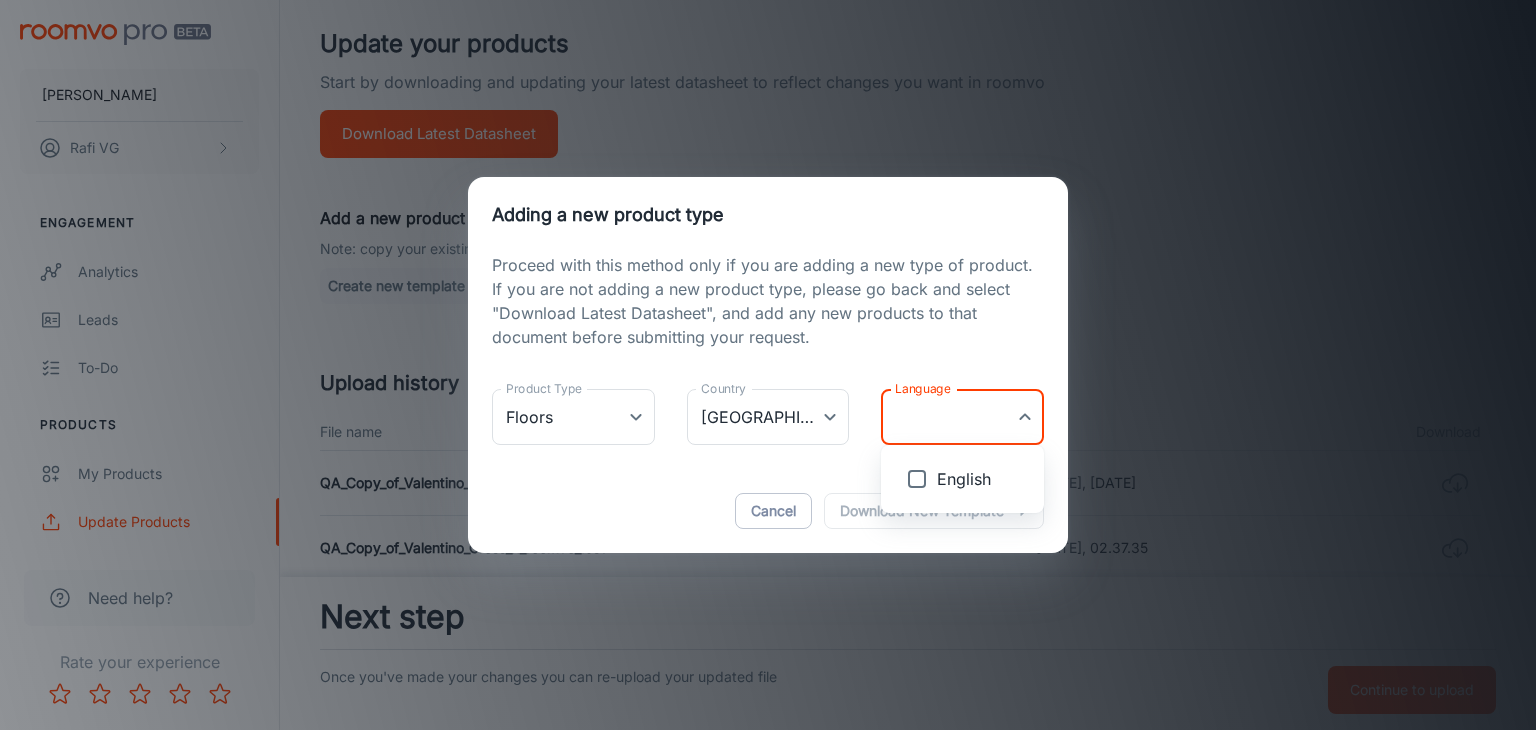 click on "English" at bounding box center [982, 479] 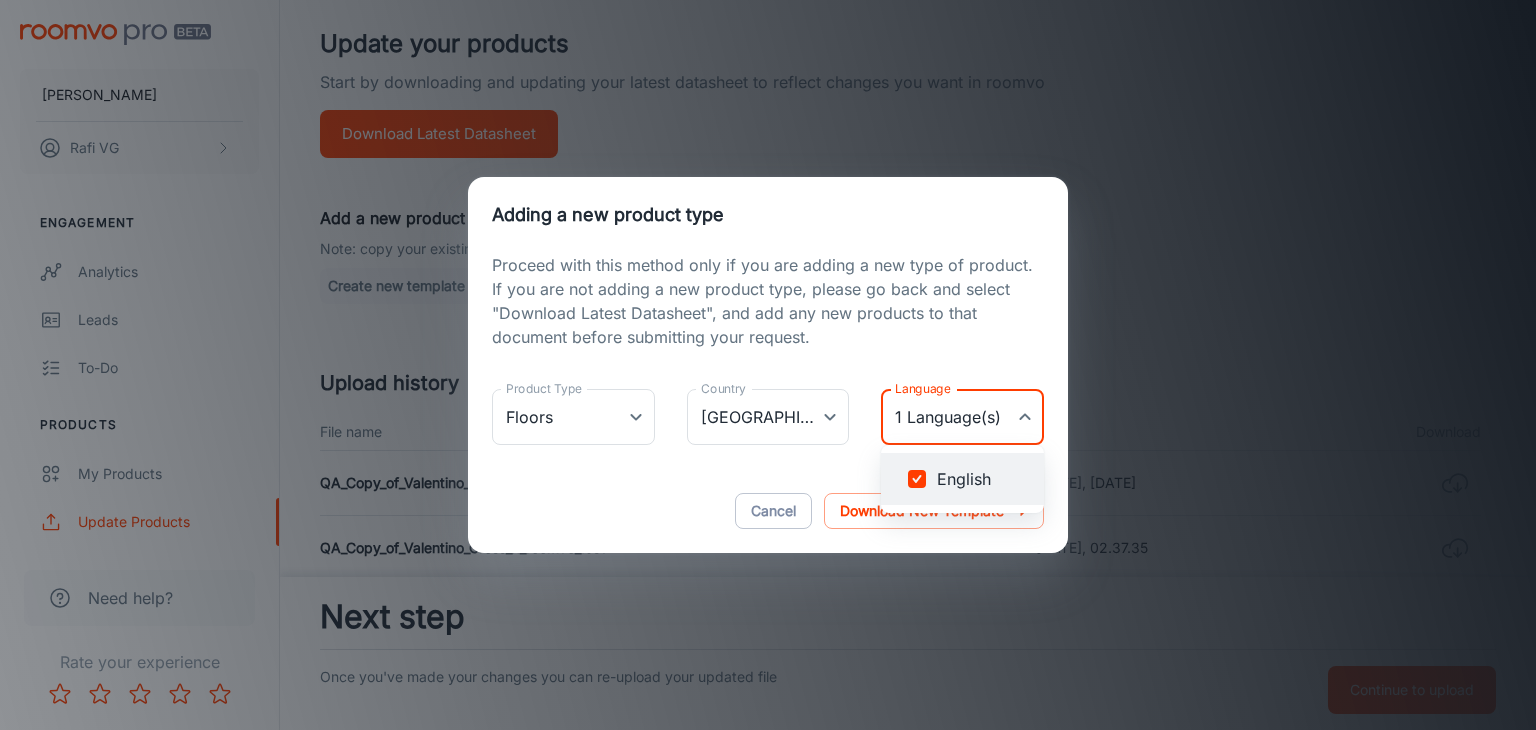 click at bounding box center (768, 365) 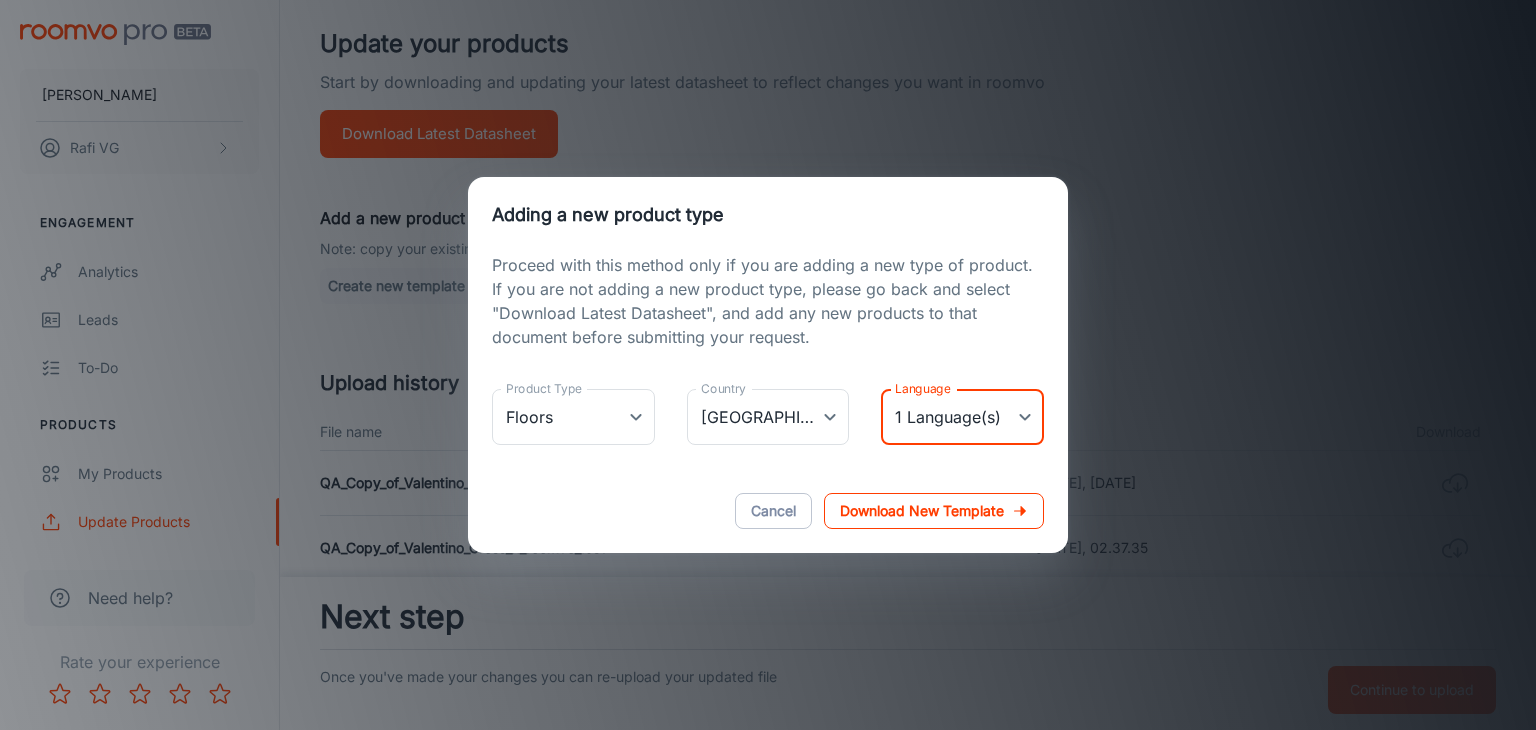 click on "Download new template" at bounding box center (922, 511) 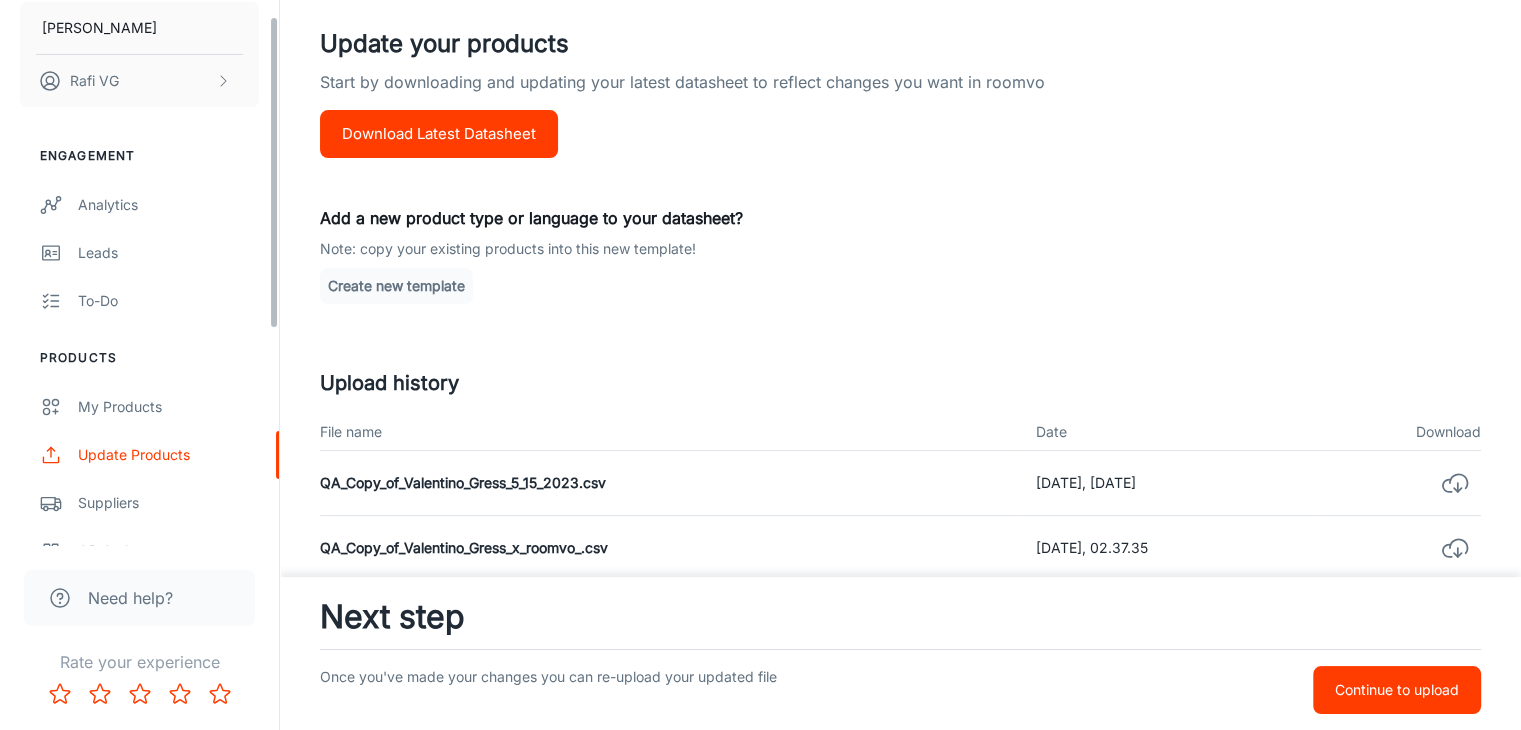 scroll, scrollTop: 300, scrollLeft: 0, axis: vertical 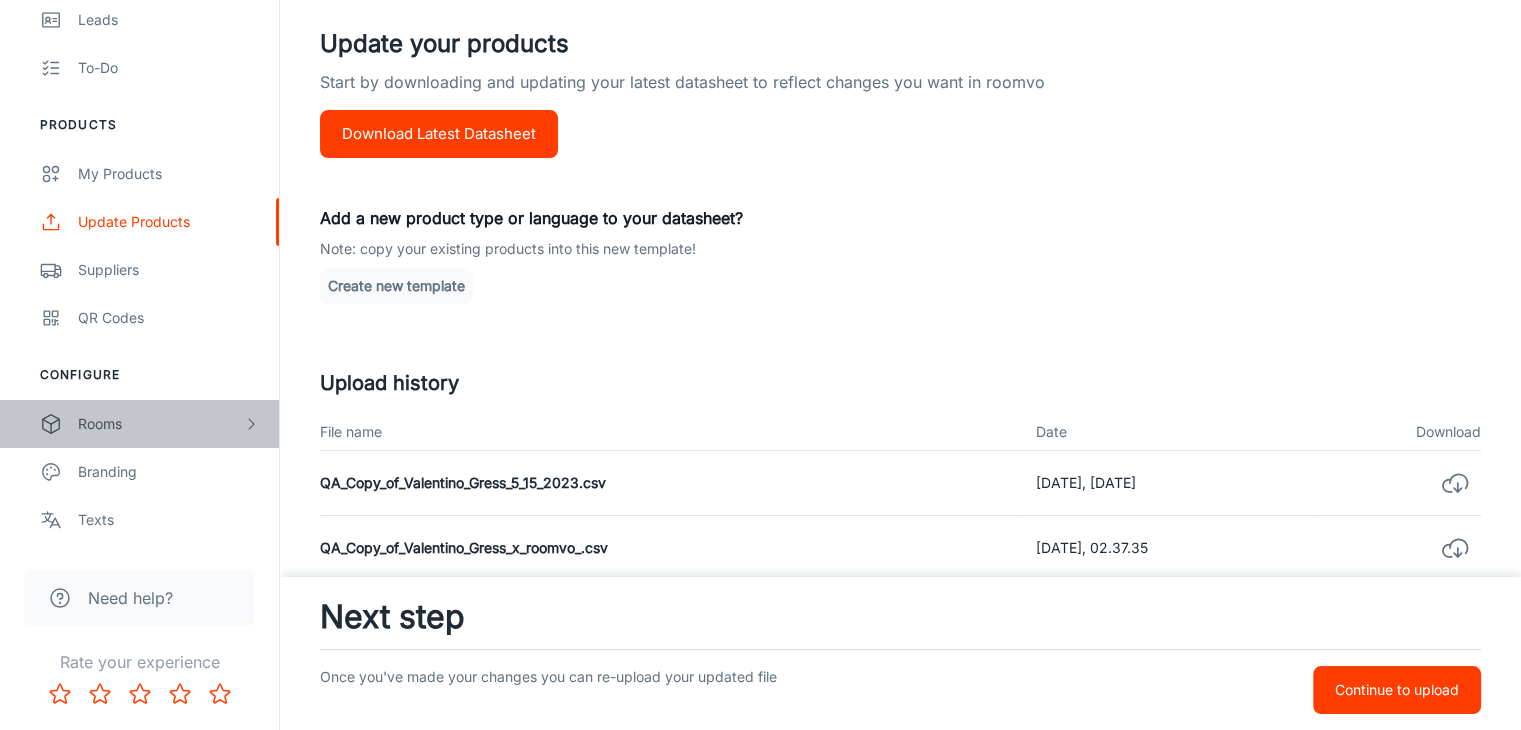 click 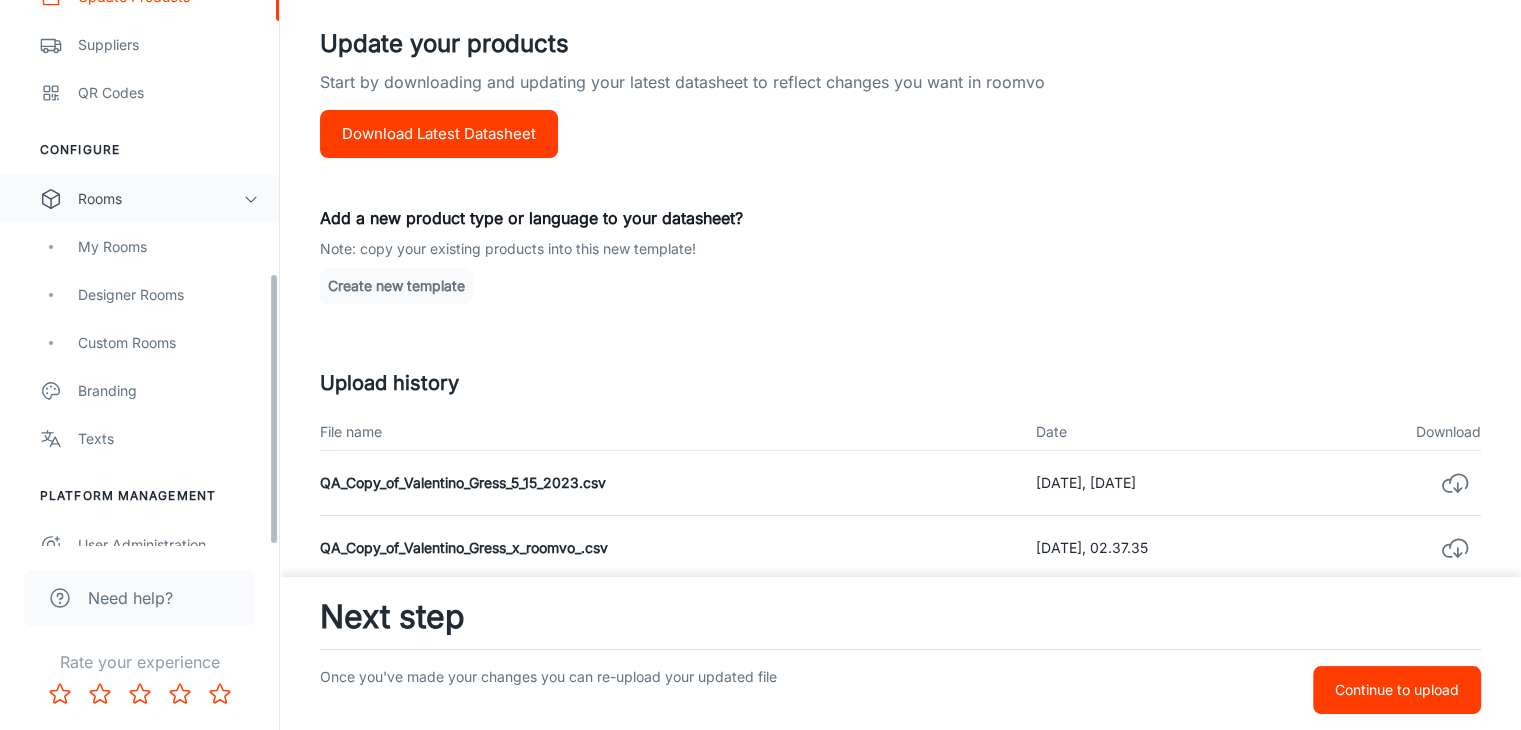 scroll, scrollTop: 548, scrollLeft: 0, axis: vertical 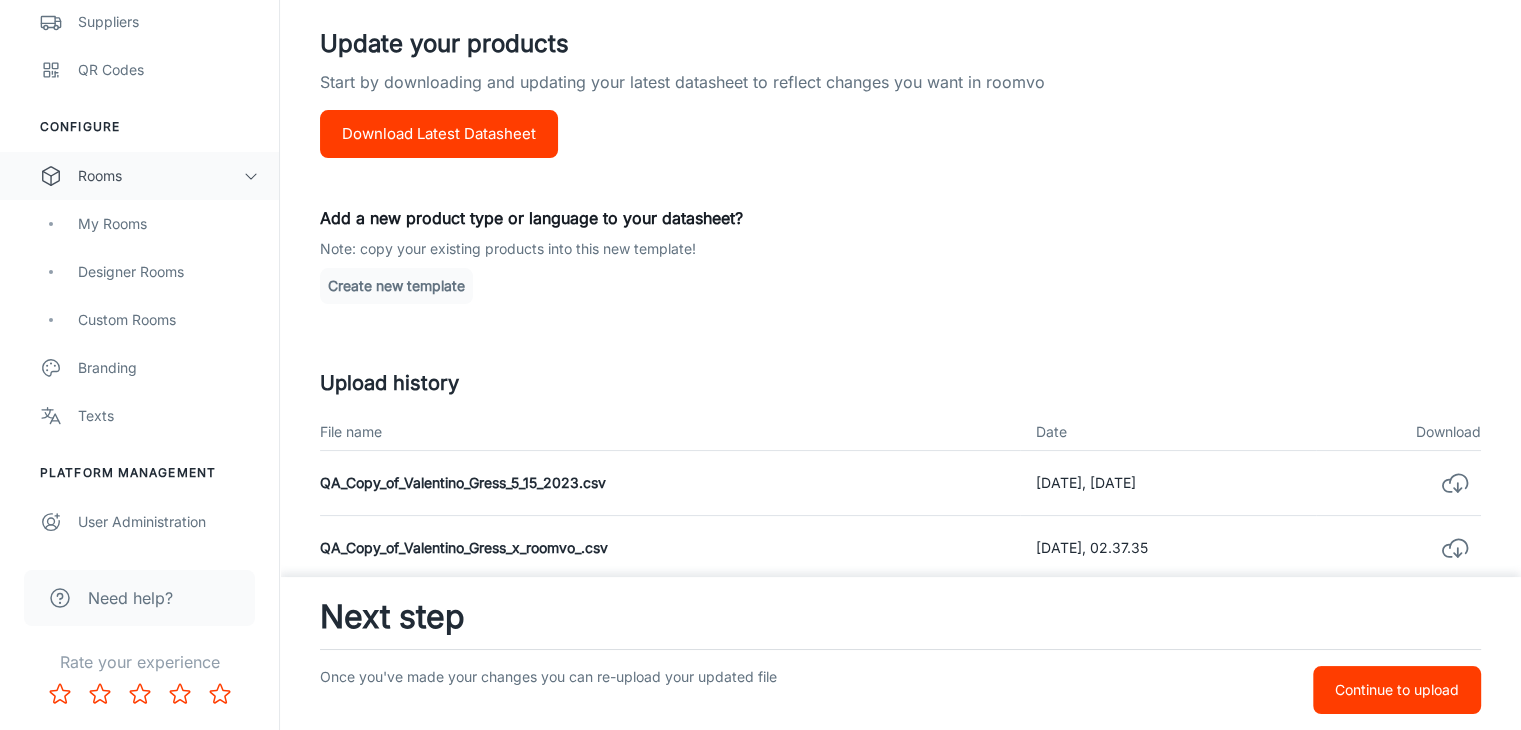 click on "Rooms" at bounding box center [160, 176] 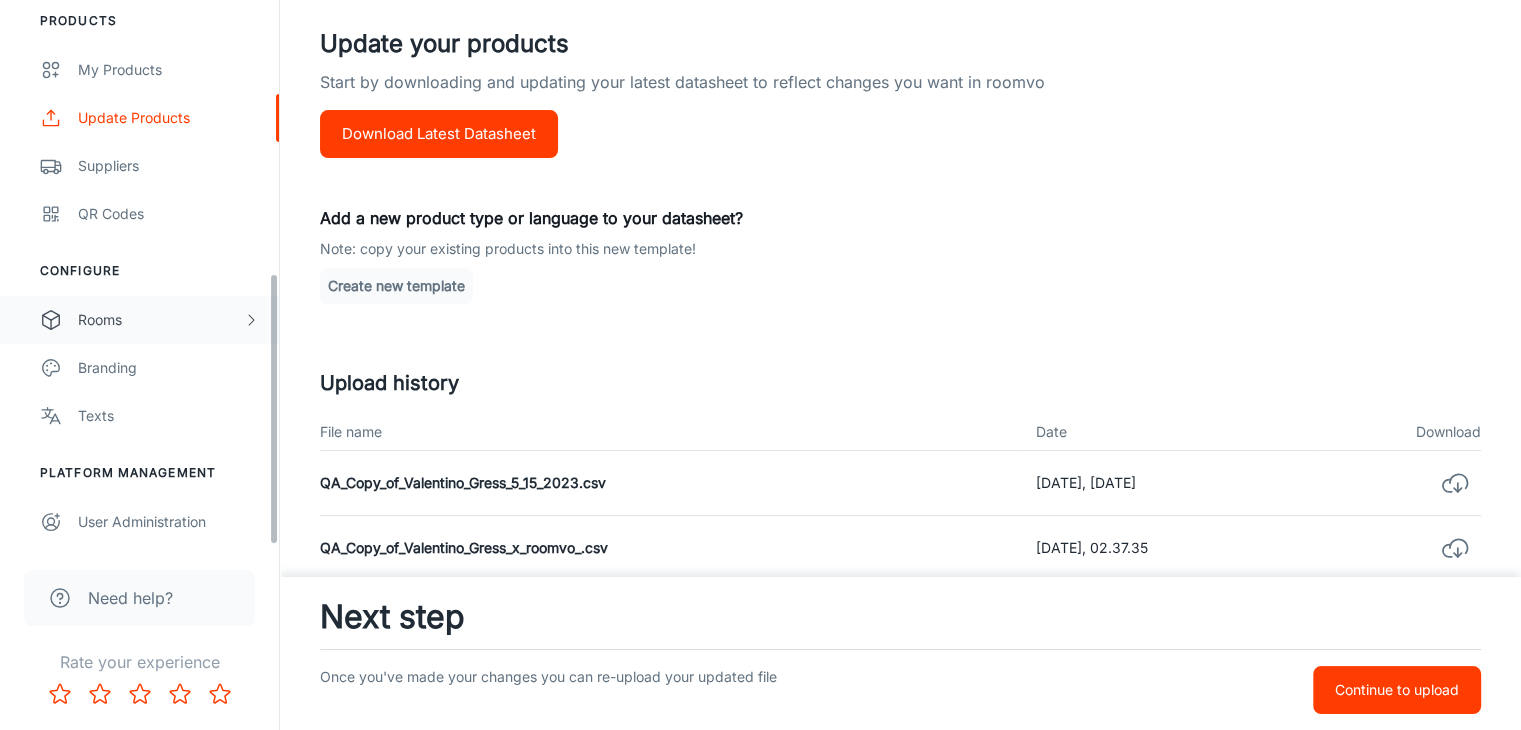 scroll, scrollTop: 404, scrollLeft: 0, axis: vertical 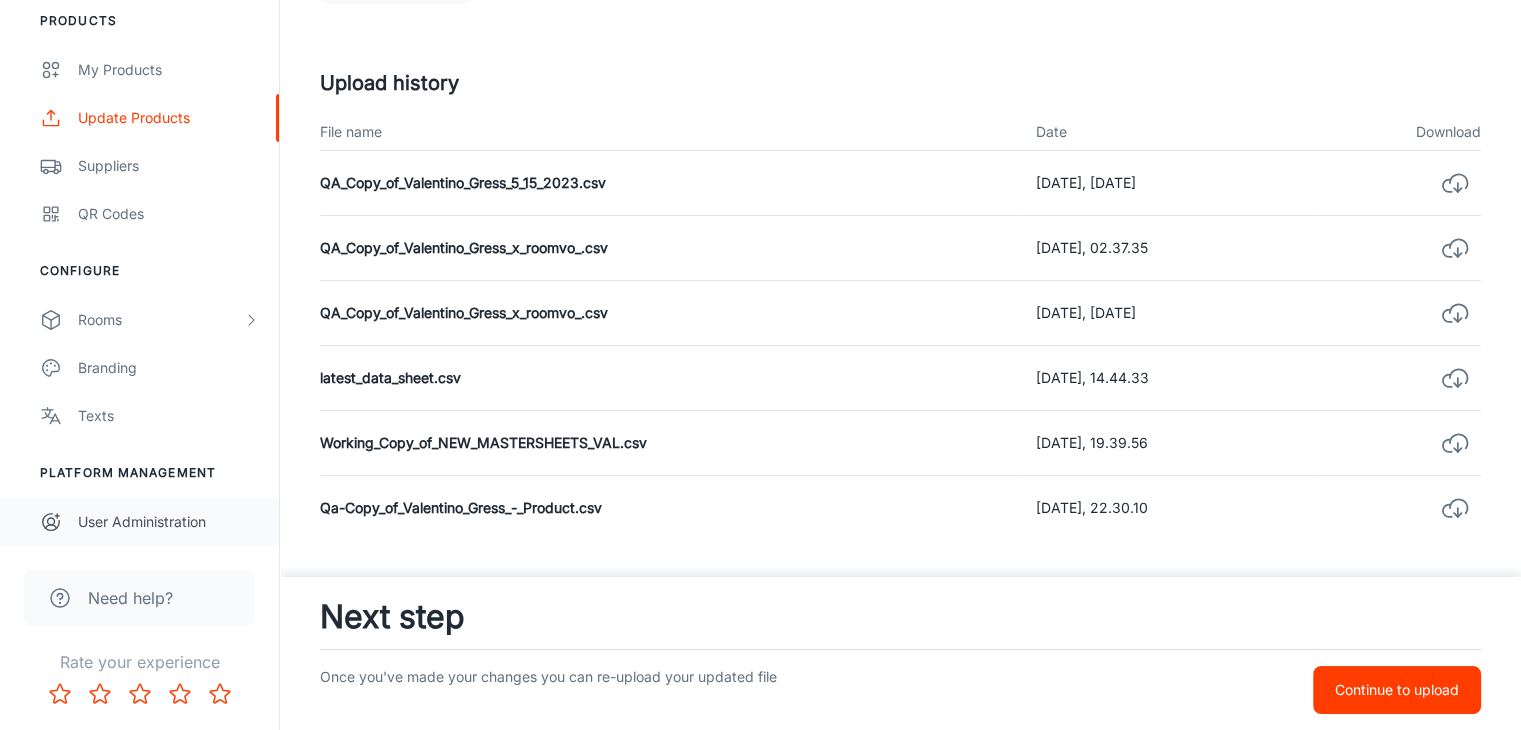 click on "User Administration" at bounding box center (168, 522) 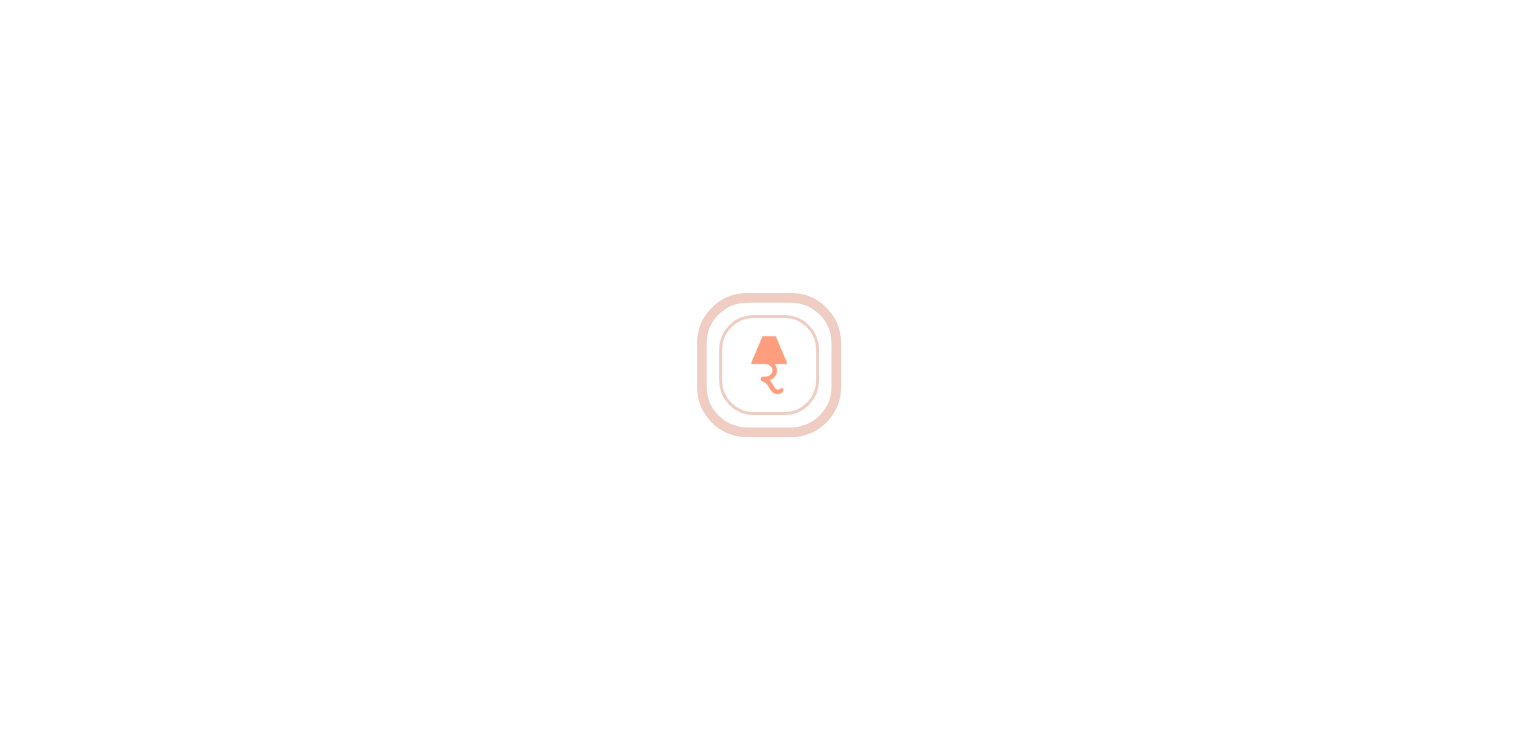 scroll, scrollTop: 0, scrollLeft: 0, axis: both 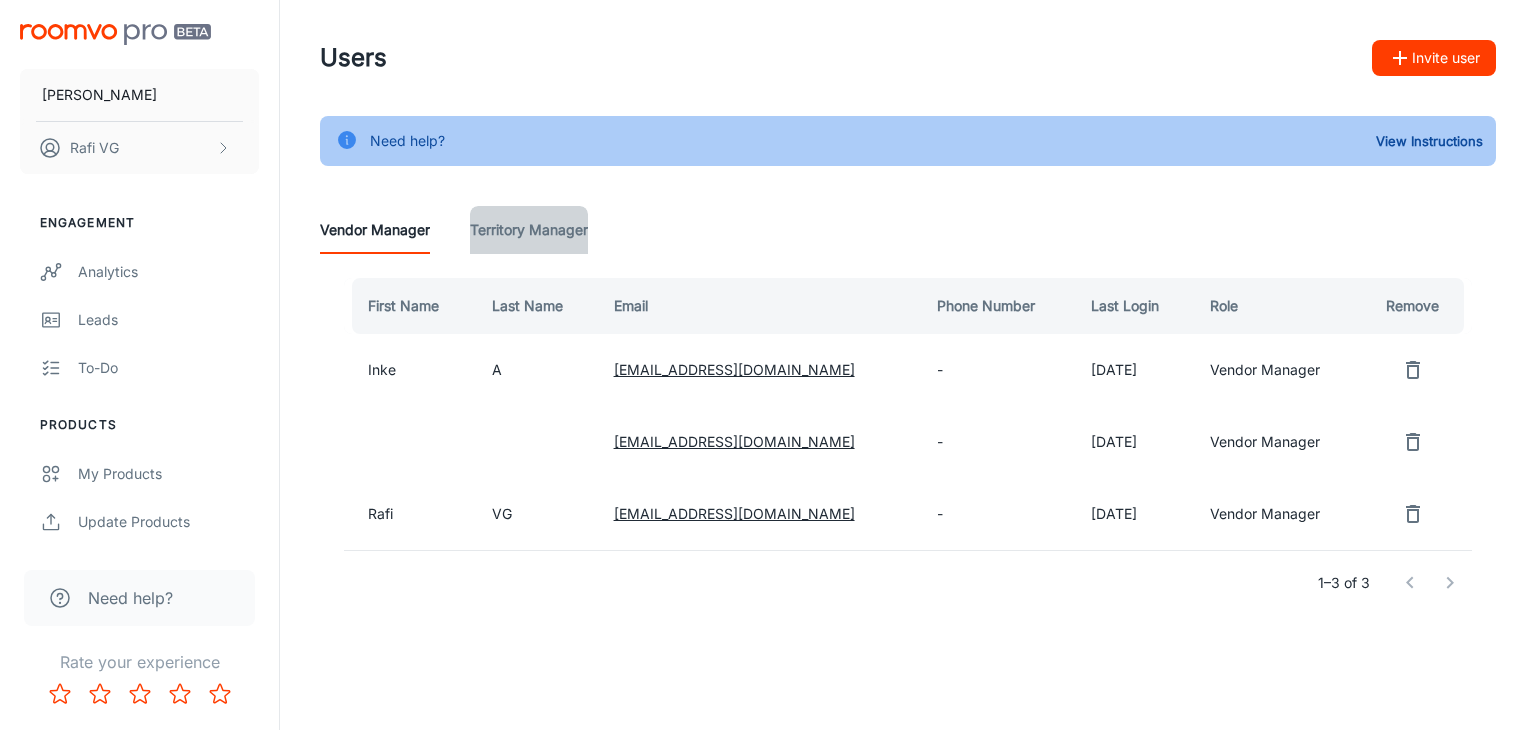click on "Territory Manager" at bounding box center [529, 230] 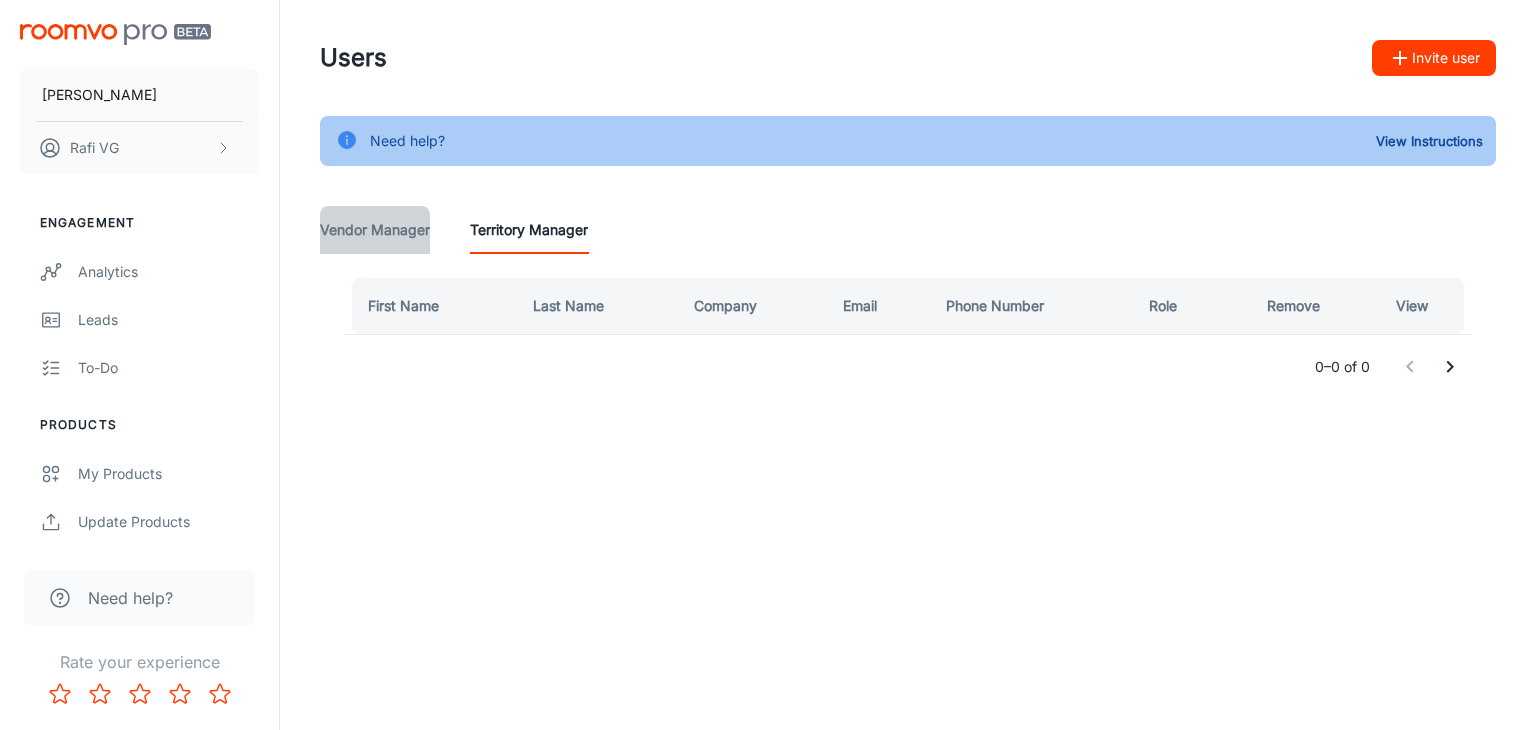 click on "Vendor Manager" at bounding box center [375, 230] 